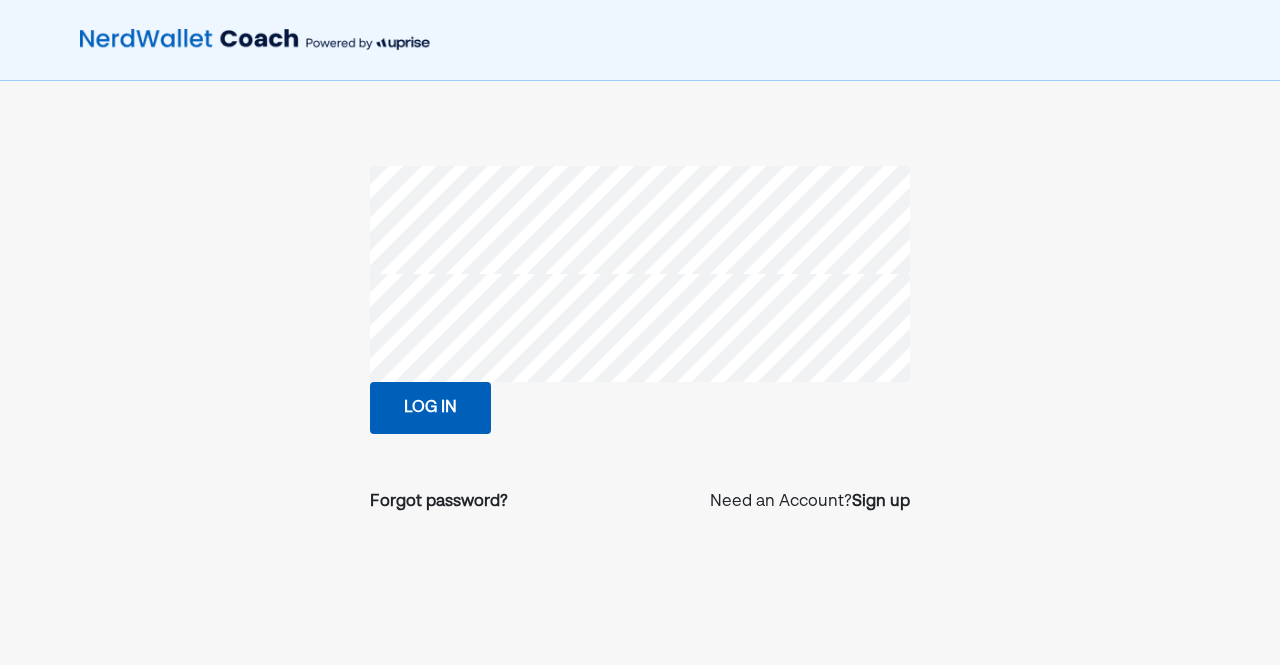 scroll, scrollTop: 0, scrollLeft: 0, axis: both 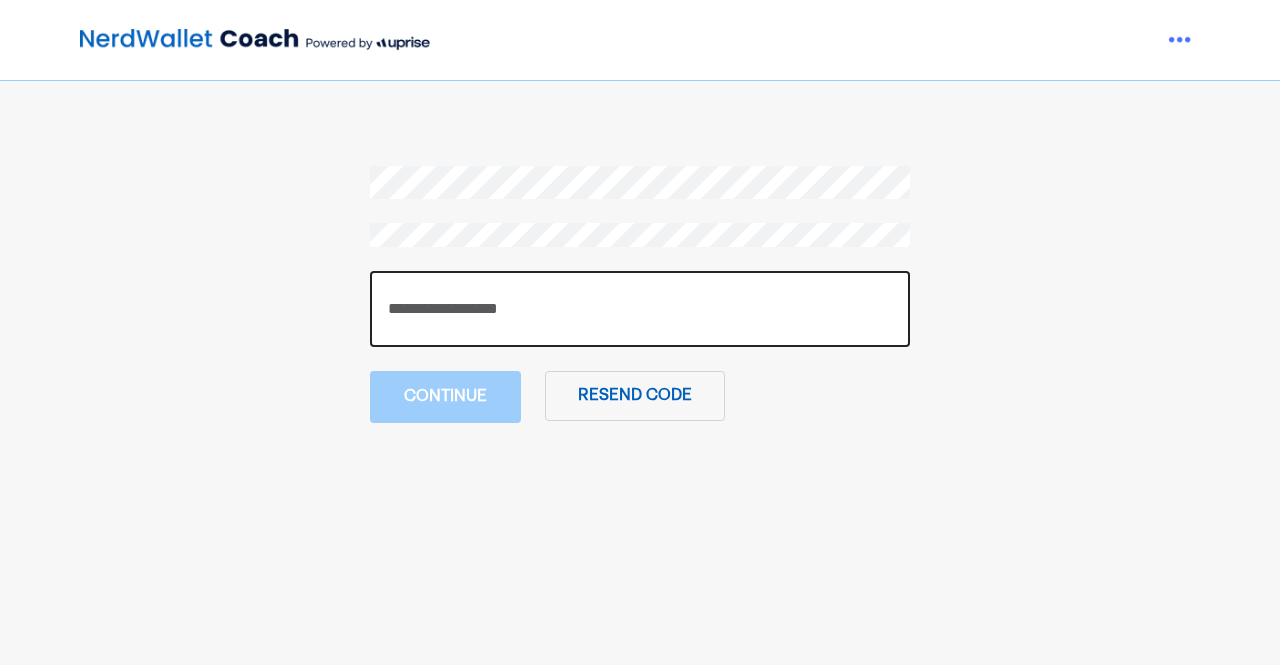 click at bounding box center (640, 309) 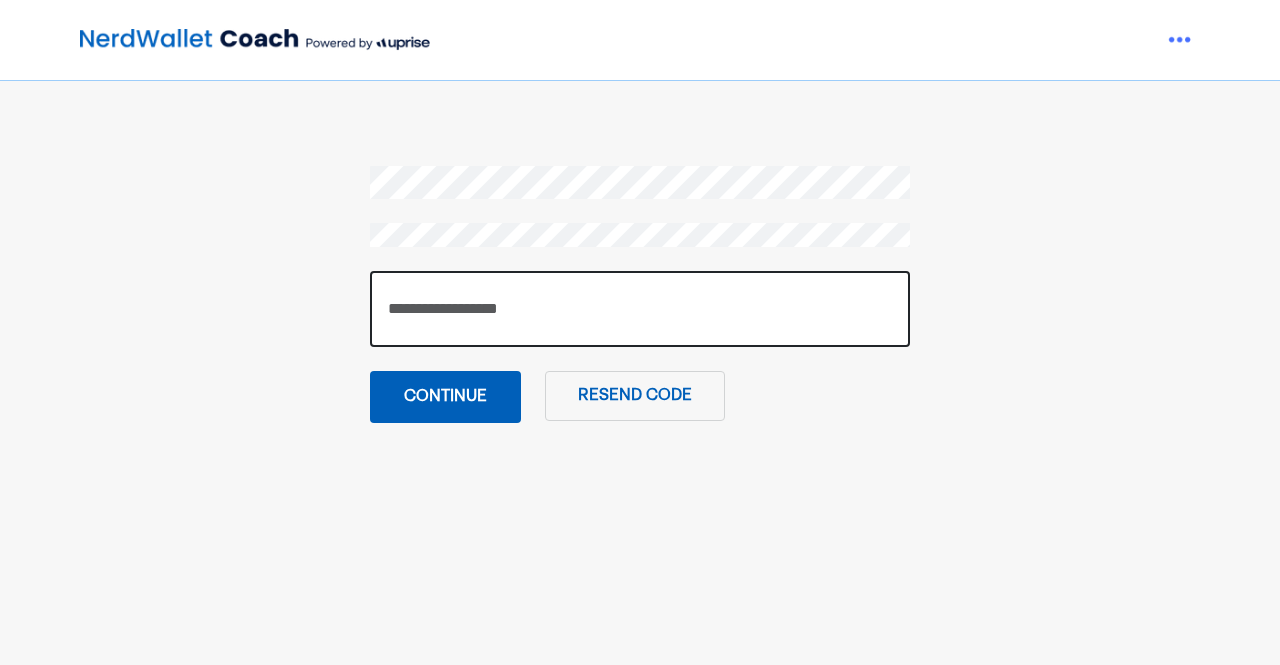 type on "******" 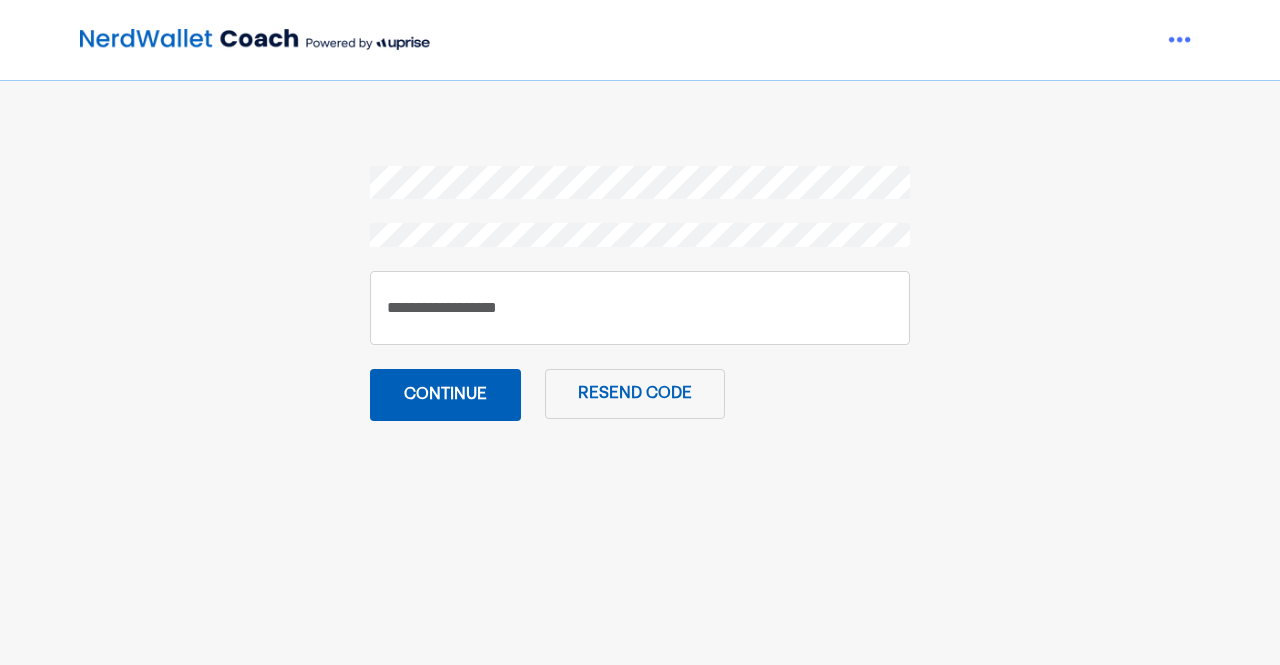 click on "Continue" at bounding box center (445, 395) 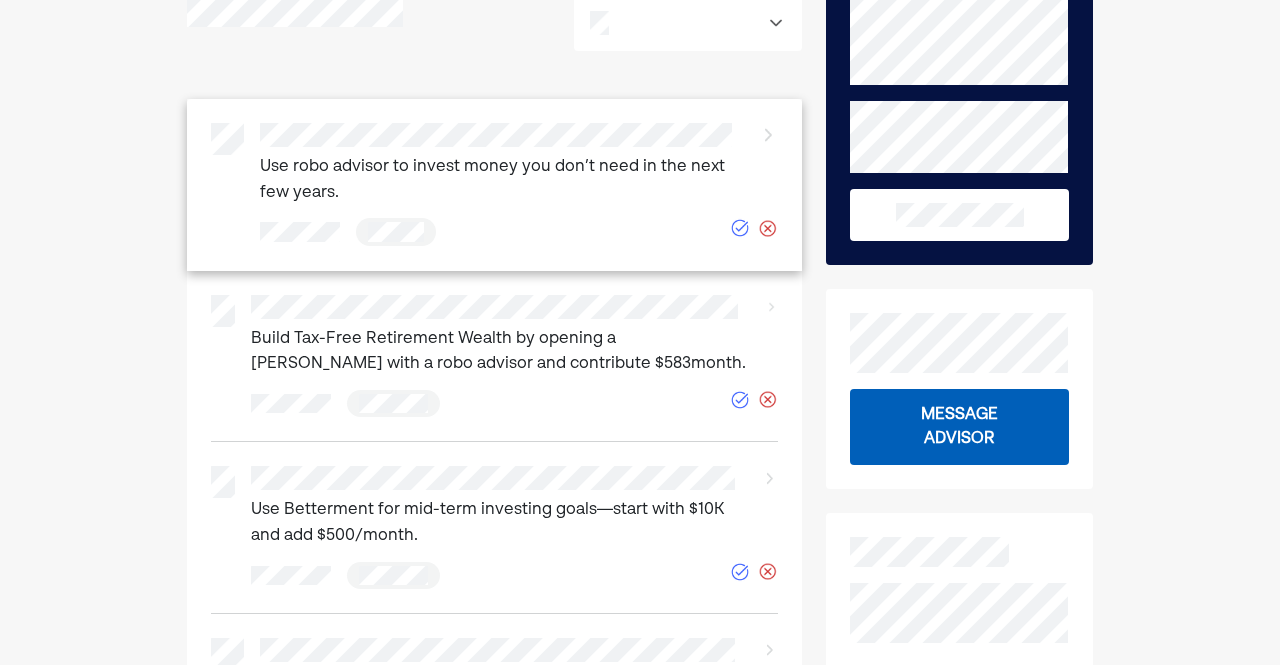 scroll, scrollTop: 105, scrollLeft: 0, axis: vertical 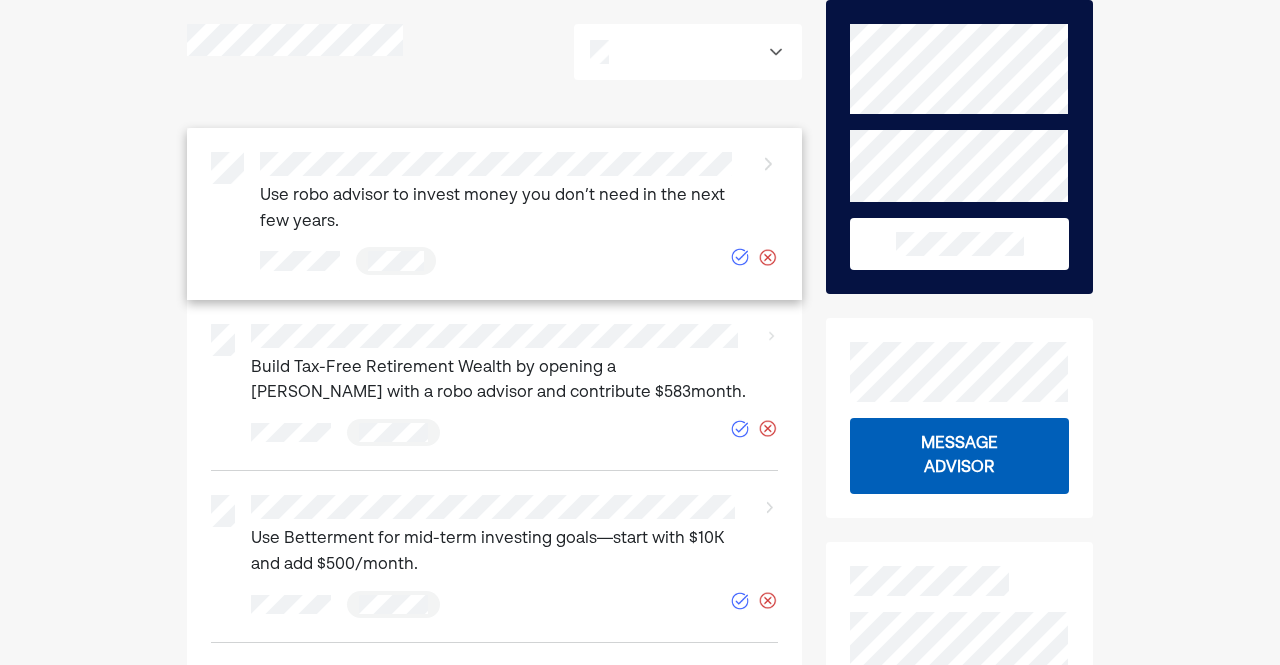 click on "Use robo advisor to invest money you don’t need in the next few years." at bounding box center [501, 209] 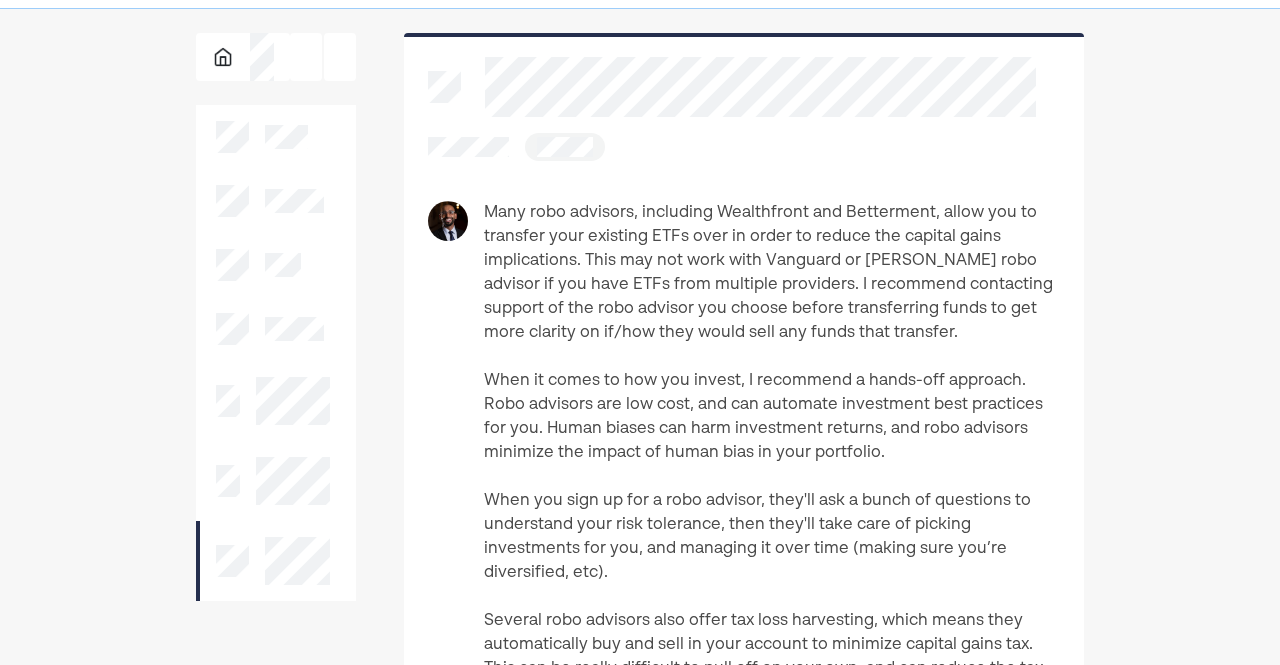 scroll, scrollTop: 0, scrollLeft: 0, axis: both 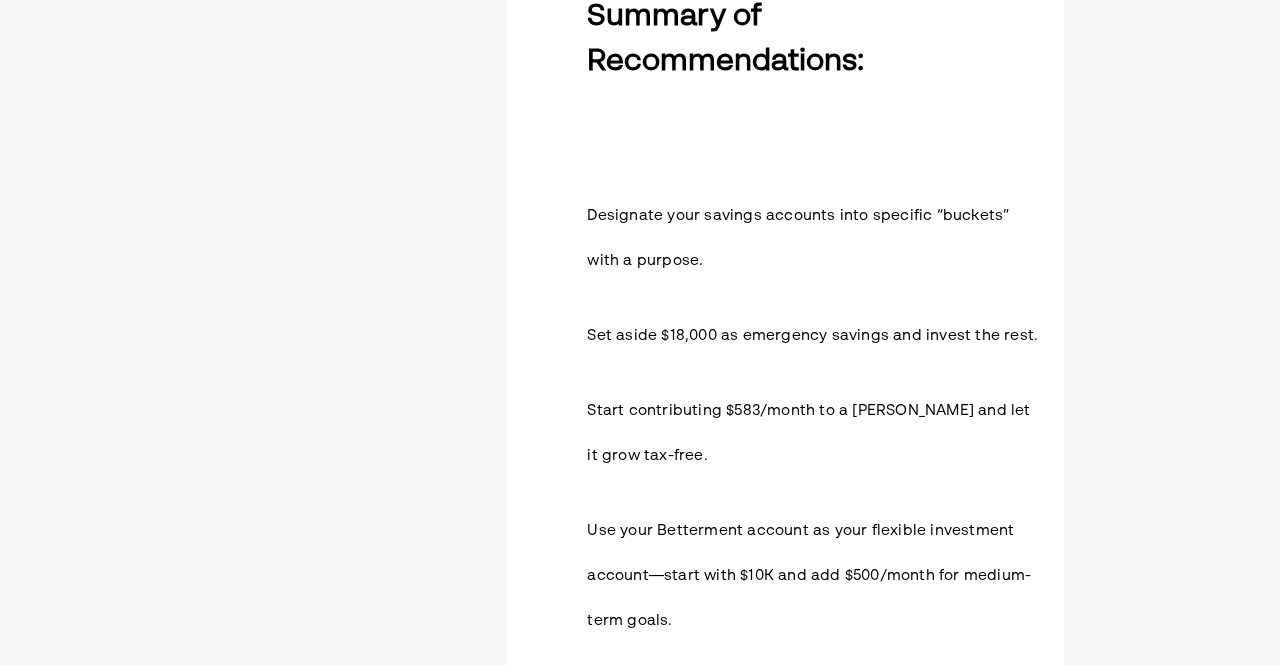 click on "Summary of Recommendations:" at bounding box center (813, 40) 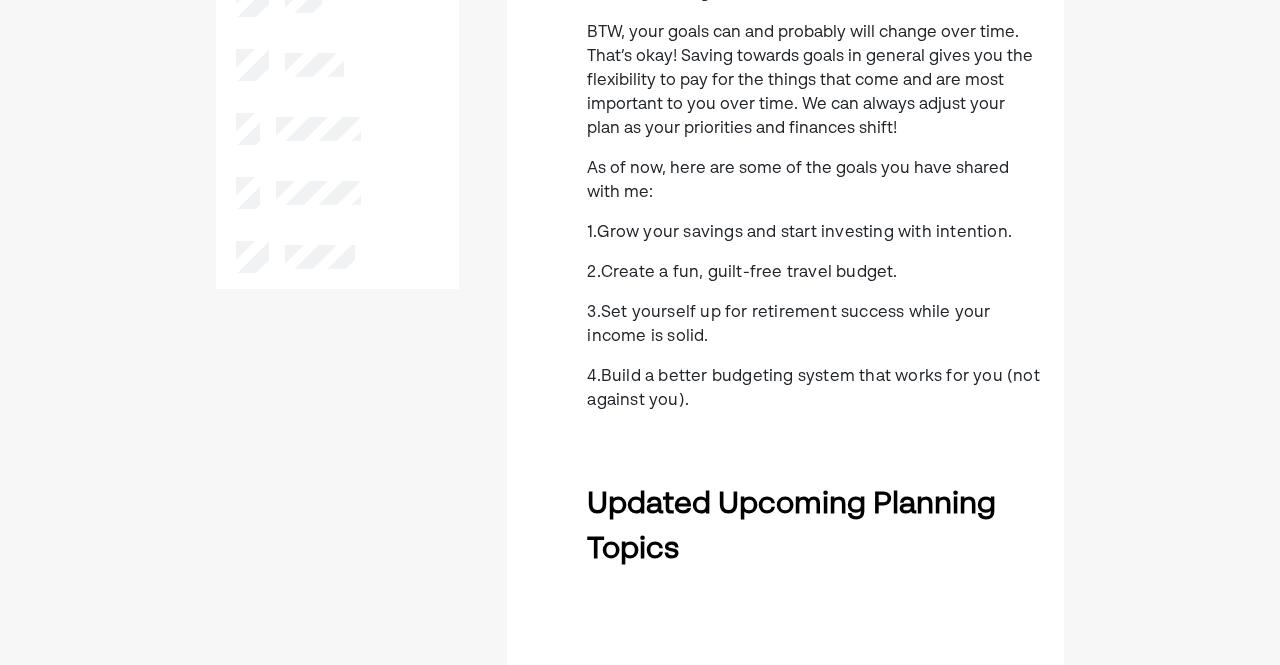 scroll, scrollTop: 0, scrollLeft: 0, axis: both 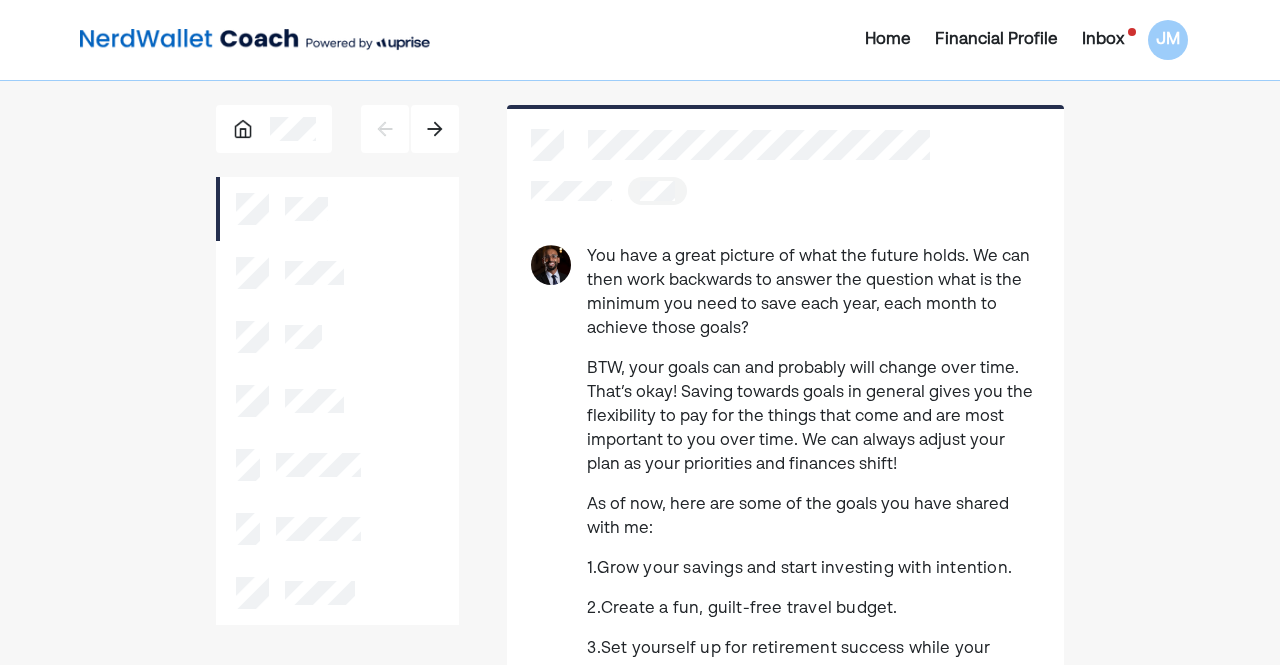 click on "Inbox" at bounding box center (1103, 40) 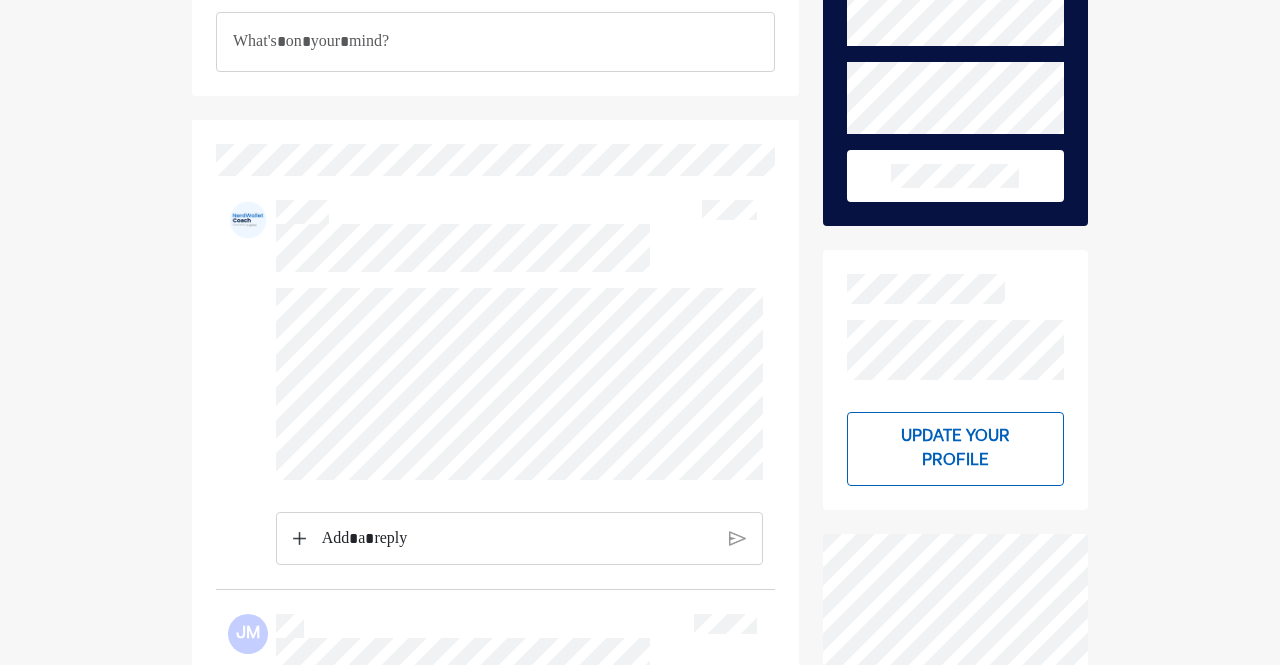 scroll, scrollTop: 0, scrollLeft: 0, axis: both 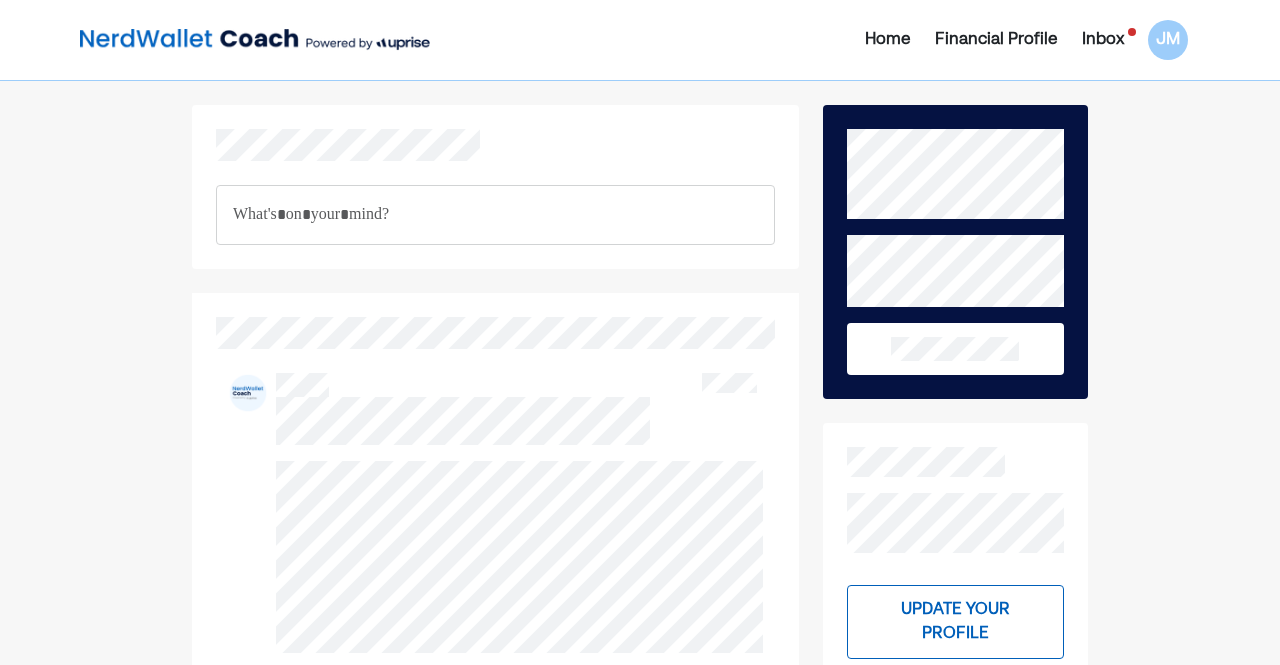 click on "Home Financial Profile Inbox JM" at bounding box center [1015, 40] 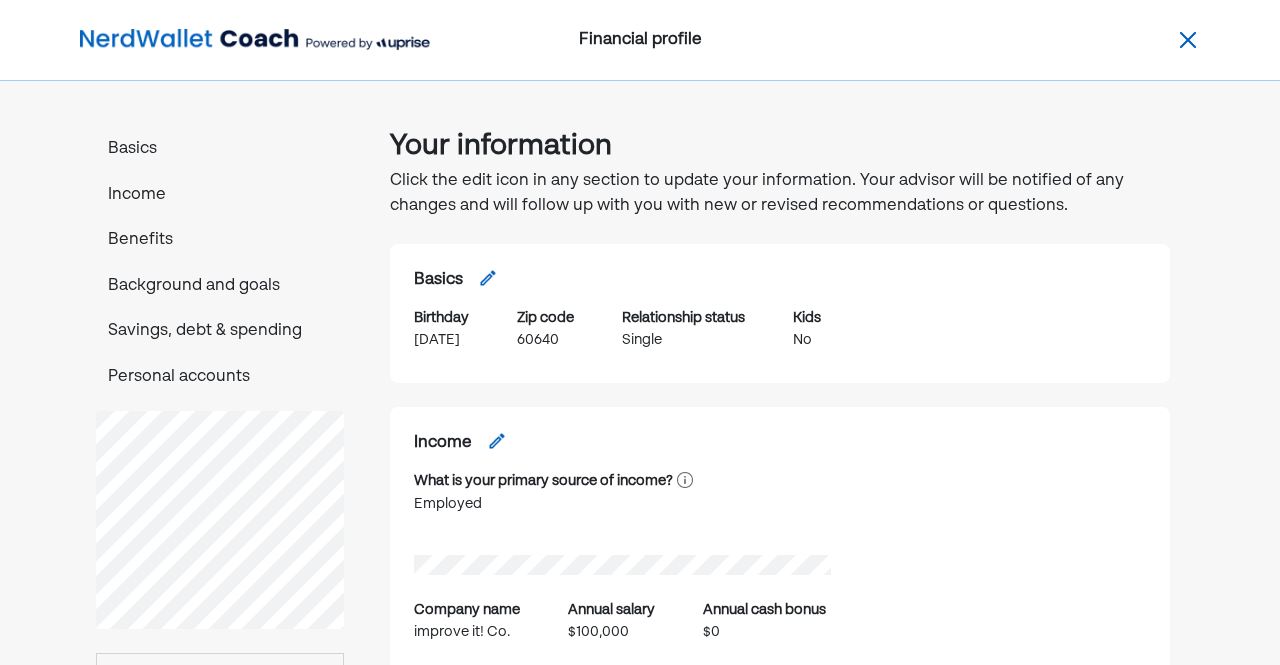 click at bounding box center (1188, 40) 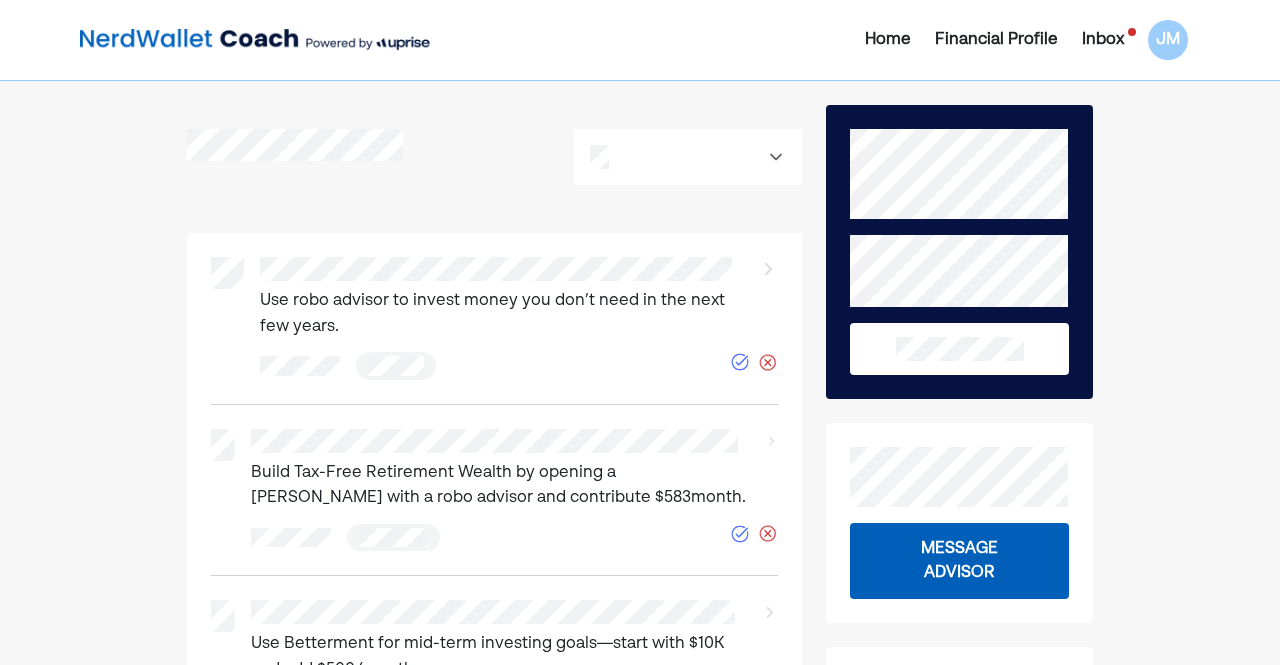 click on "Home Financial Profile Inbox JM" at bounding box center [640, 40] 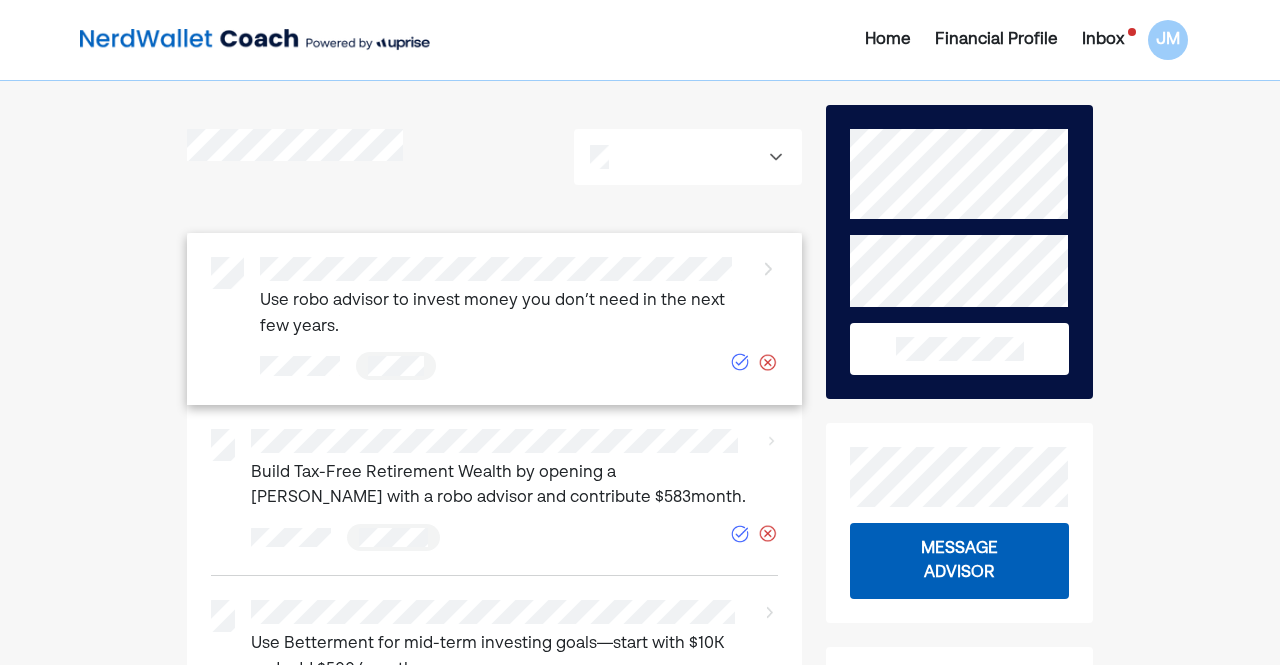 click on "Use robo advisor to invest money you don’t need in the next few years." at bounding box center (501, 298) 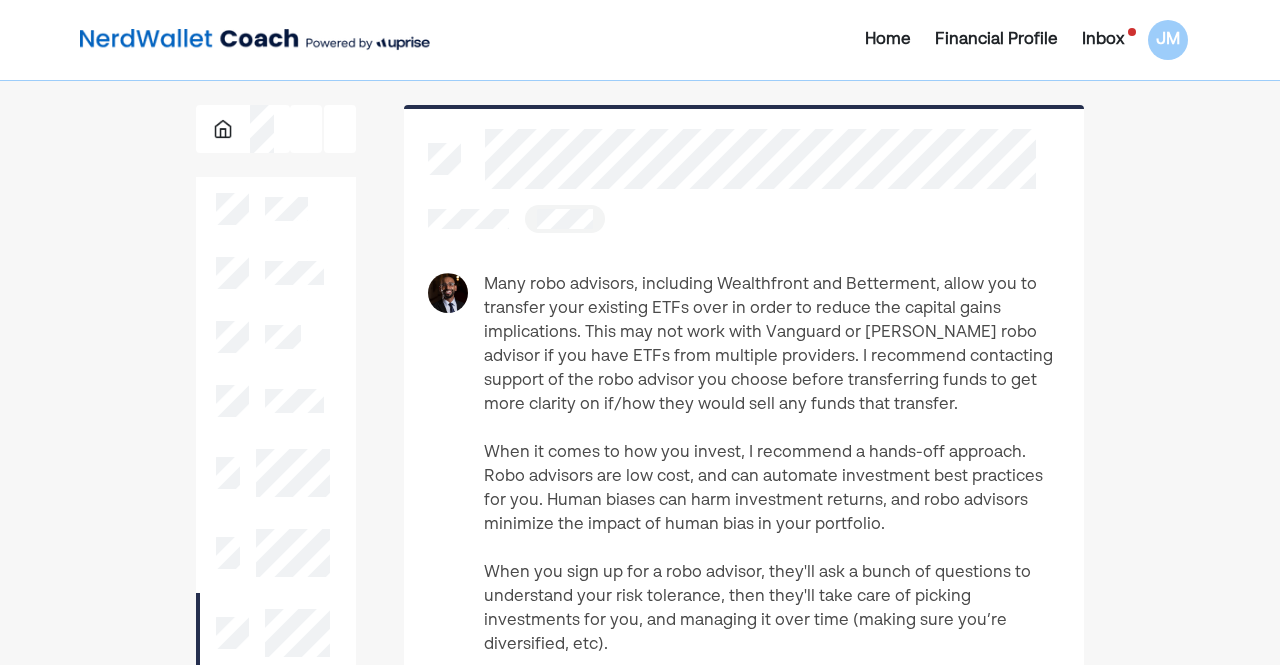 click at bounding box center [760, 159] 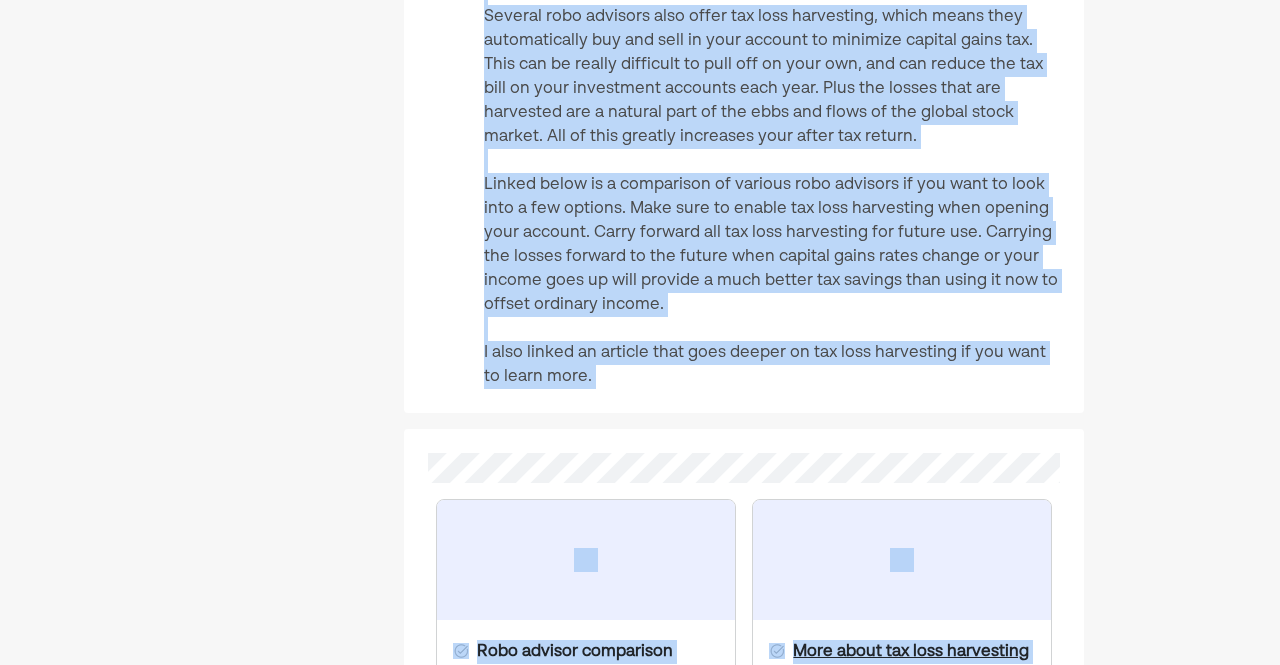 scroll, scrollTop: 822, scrollLeft: 0, axis: vertical 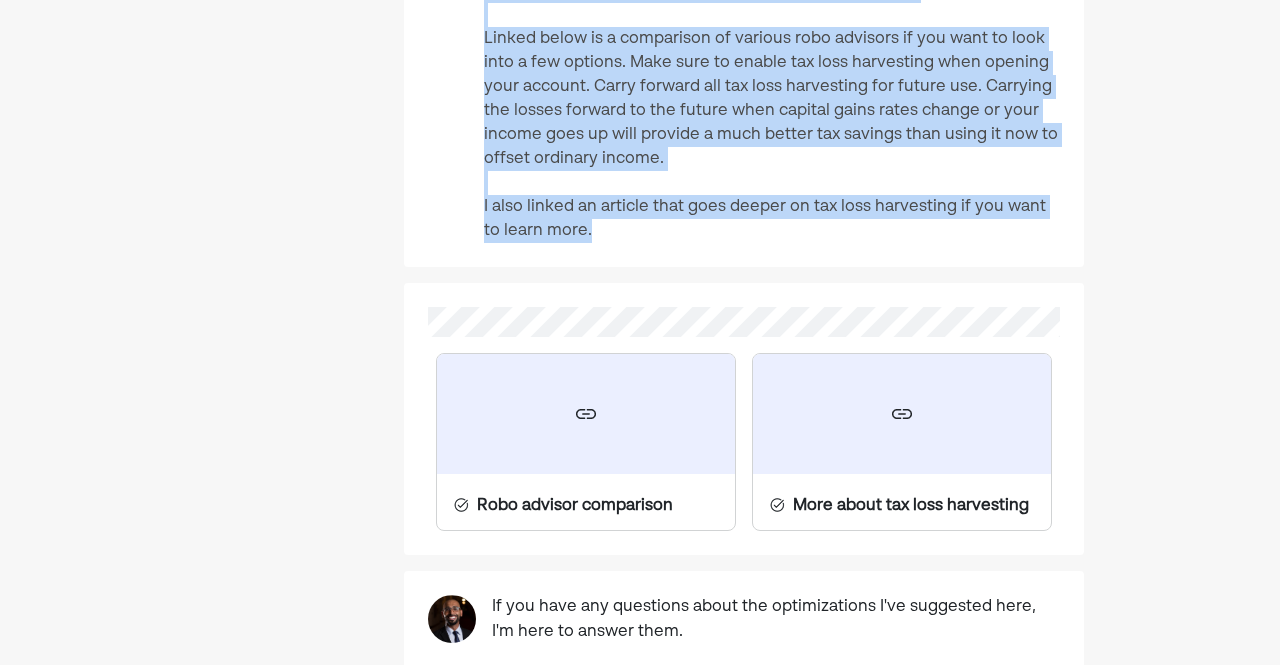 drag, startPoint x: 482, startPoint y: 235, endPoint x: 932, endPoint y: 199, distance: 451.4377 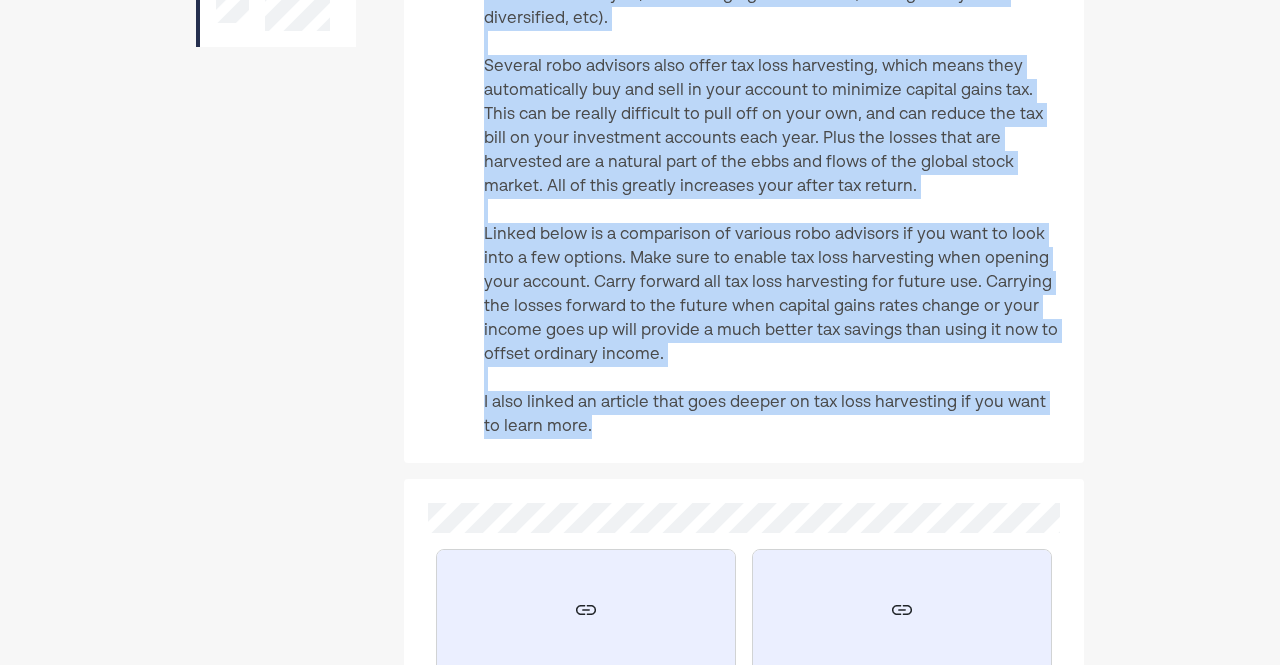 scroll, scrollTop: 601, scrollLeft: 0, axis: vertical 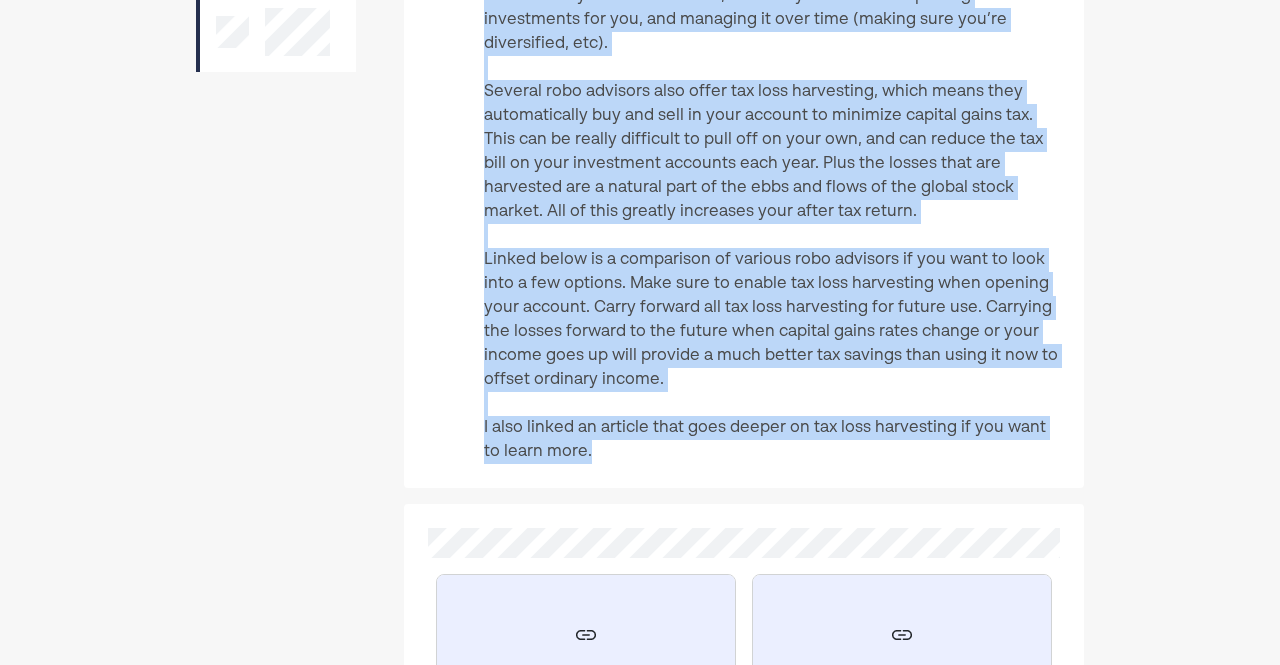 click on "Many robo advisors, including Wealthfront and Betterment, allow you to transfer your existing ETFs over in order to reduce the capital gains implications. This may not work with Vanguard or [PERSON_NAME] robo advisor if you have ETFs from multiple providers. I recommend contacting support of the robo advisor you choose before transferring funds to get more clarity on if/how they would sell any funds that transfer. When it comes to how you invest, I recommend a hands-off approach. Robo advisors are low cost, and can automate investment best practices for you. Human biases can harm investment returns, and robo advisors minimize the impact of human bias in your portfolio. When you sign up for a robo advisor, they'll ask a bunch of questions to understand your risk tolerance, then they'll take care of picking investments for you, and managing it over time (making sure you’re diversified, etc). I also linked an article that goes deeper on tax loss harvesting if you want to learn more." at bounding box center (772, 68) 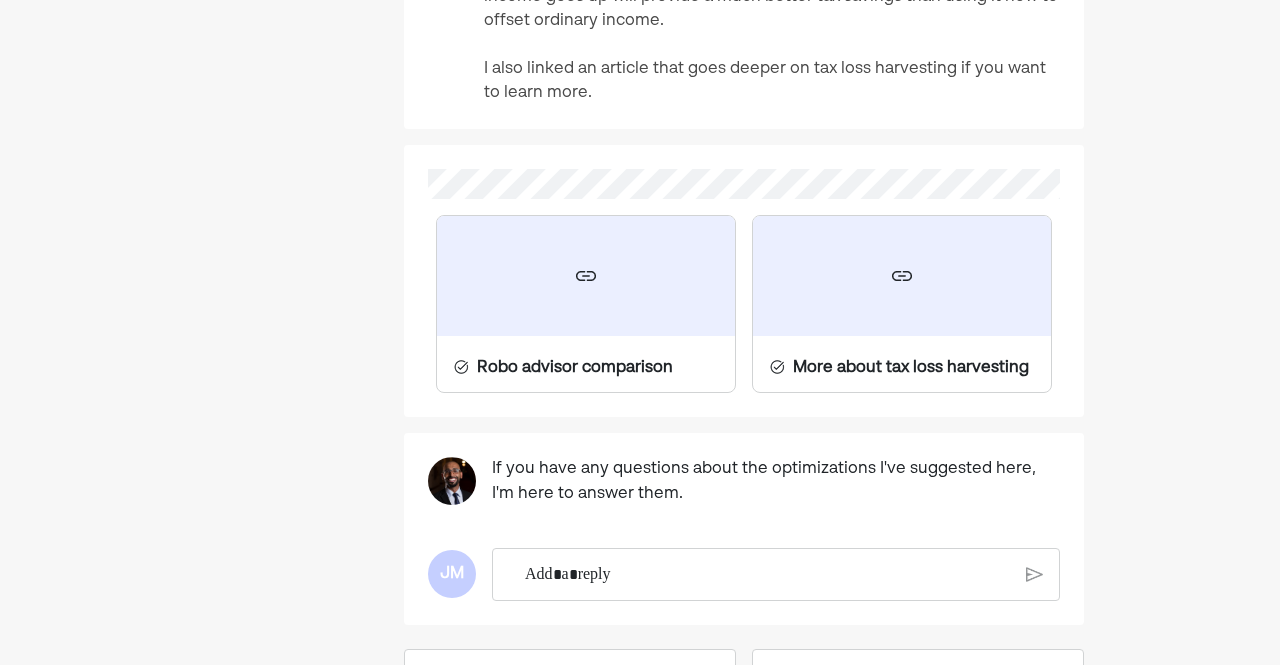 scroll, scrollTop: 961, scrollLeft: 0, axis: vertical 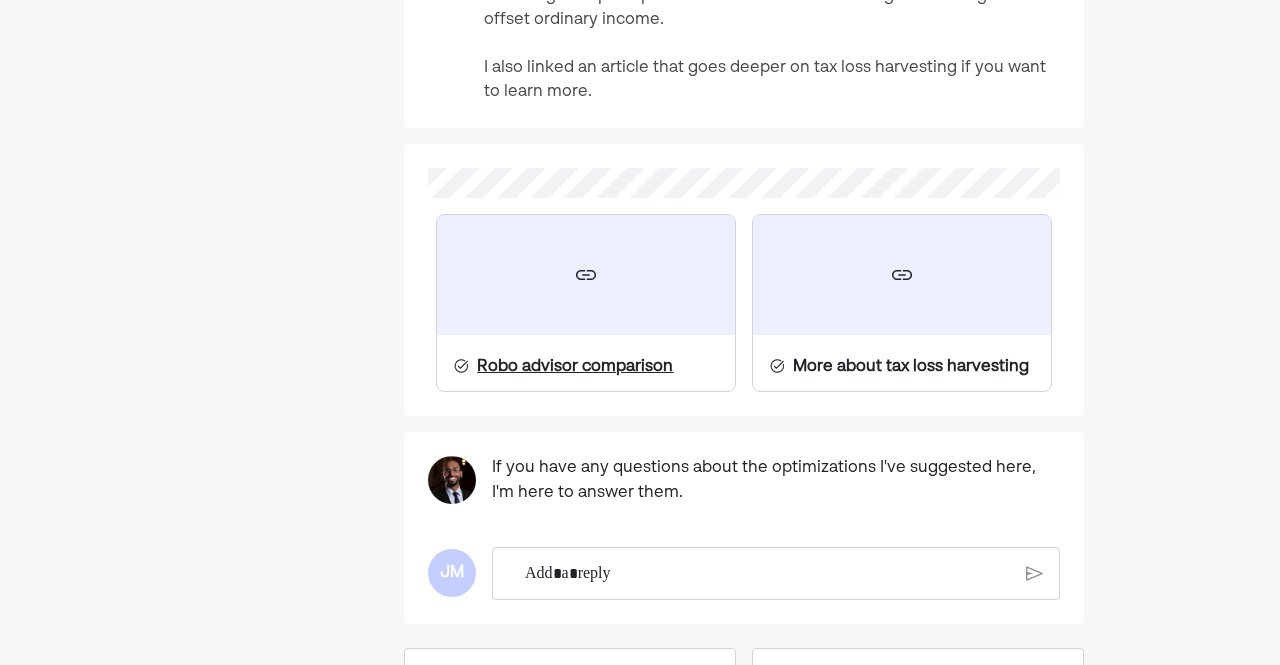 click on "Robo advisor comparison" at bounding box center (563, 367) 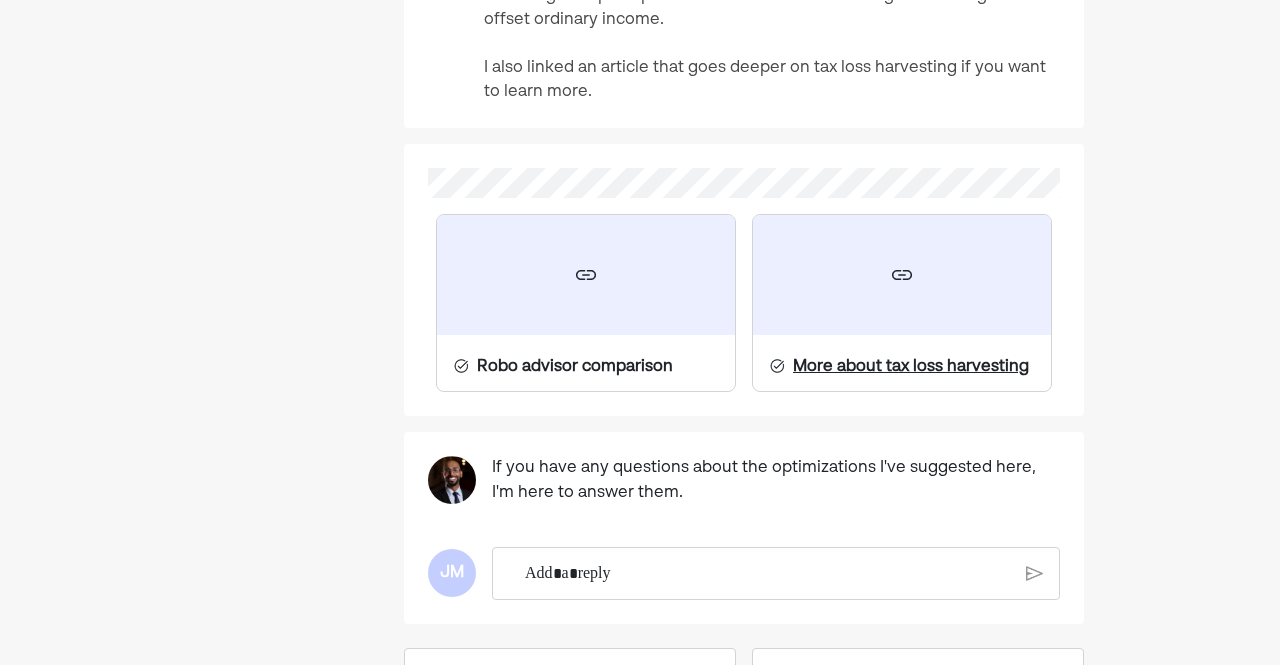 click on "More about tax loss harvesting" at bounding box center [911, 367] 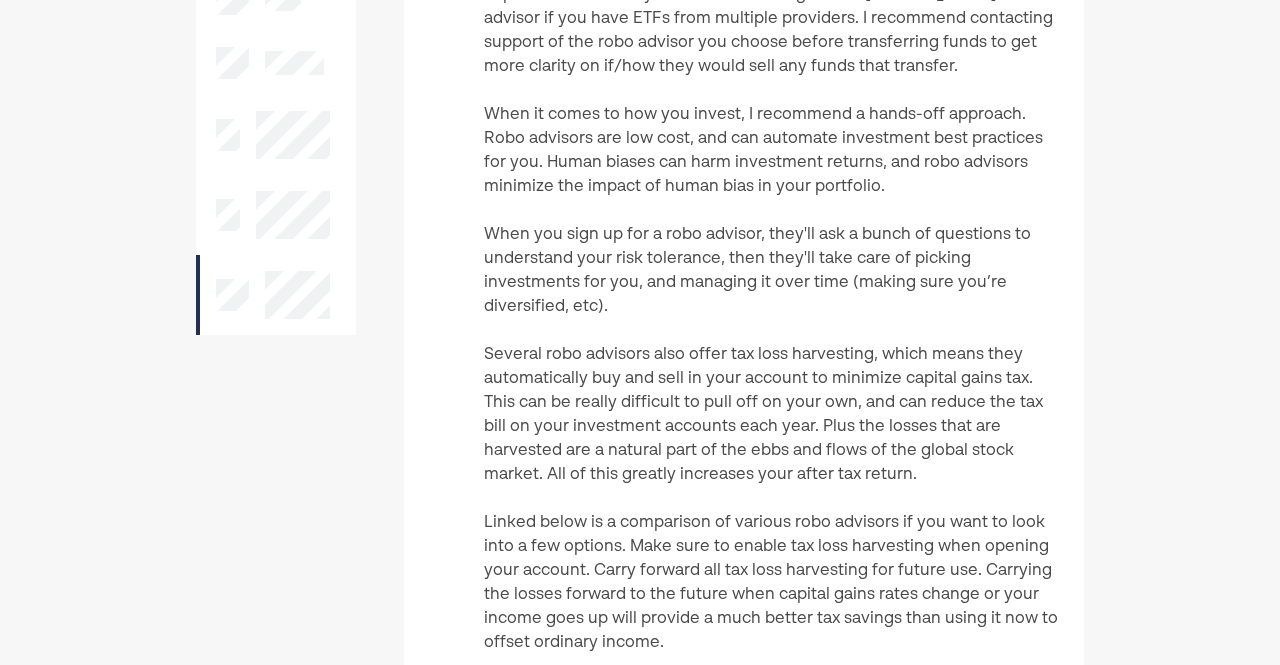 scroll, scrollTop: 0, scrollLeft: 0, axis: both 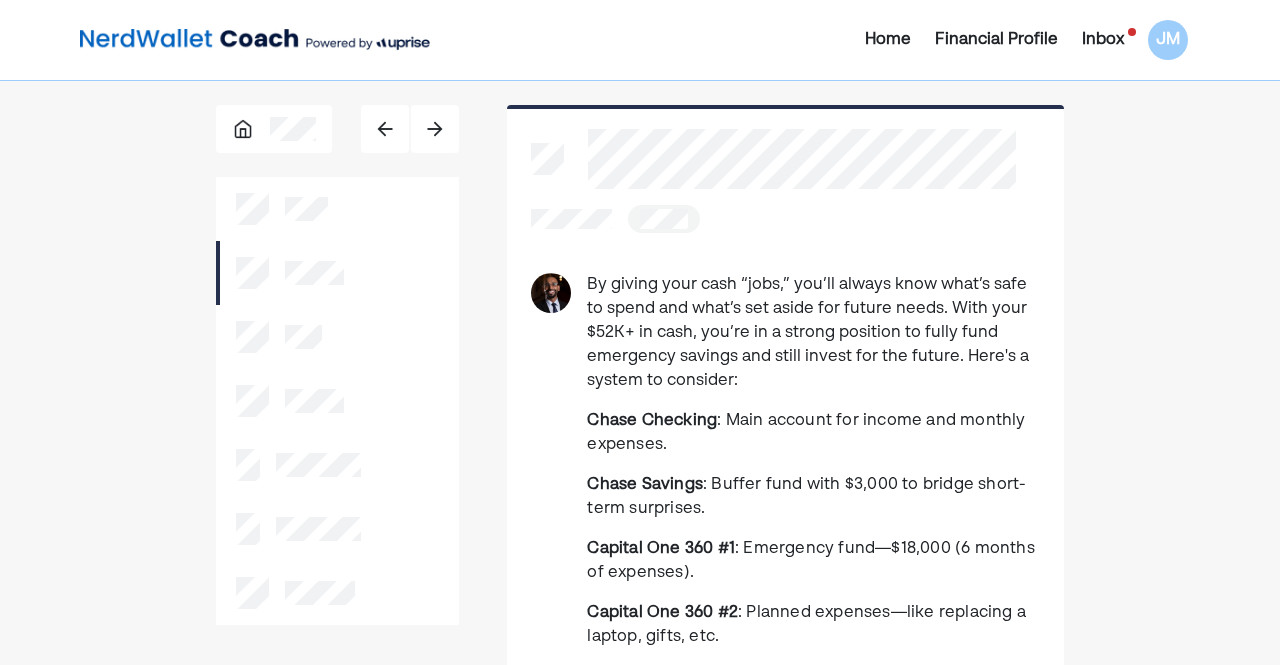 drag, startPoint x: 679, startPoint y: 257, endPoint x: 590, endPoint y: 279, distance: 91.67879 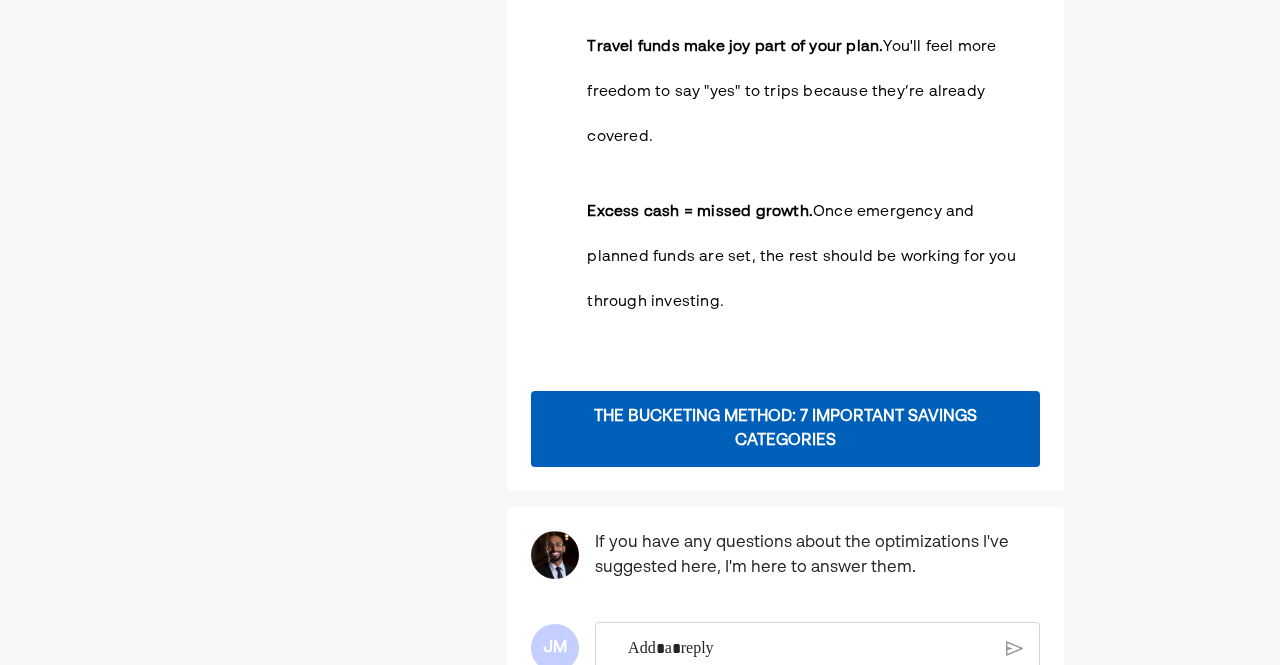 scroll, scrollTop: 1542, scrollLeft: 0, axis: vertical 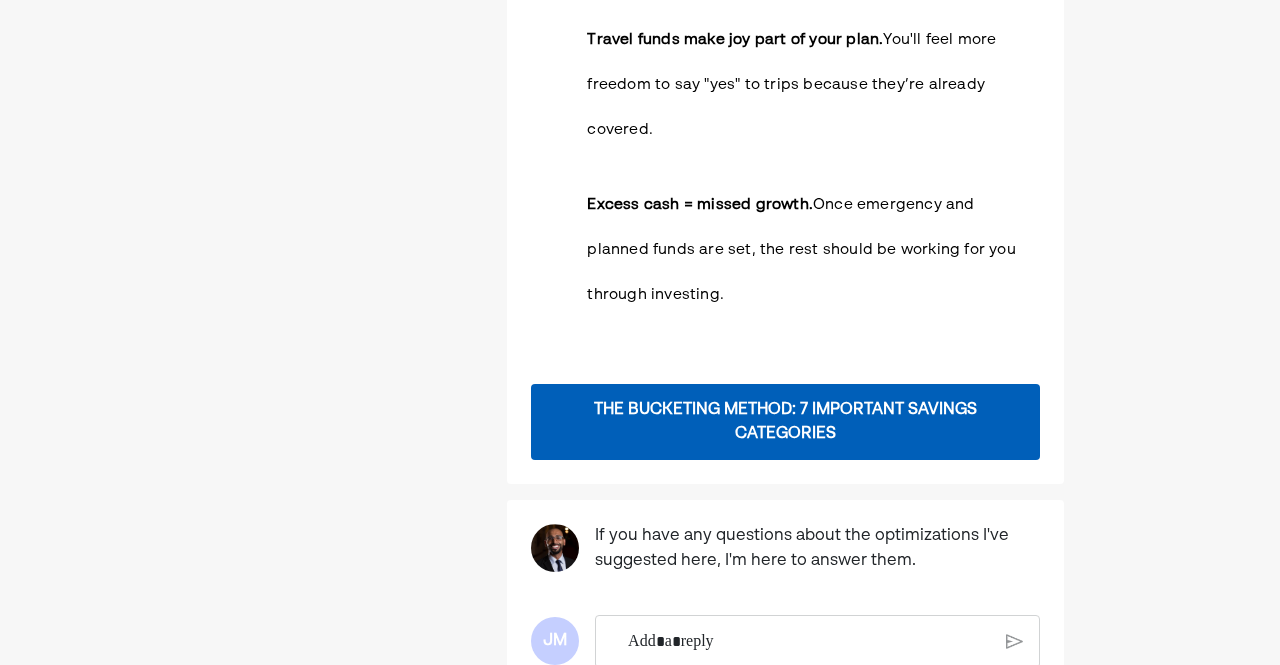click on "The Bucketing Method: 7 Important Savings Categories" at bounding box center (785, 422) 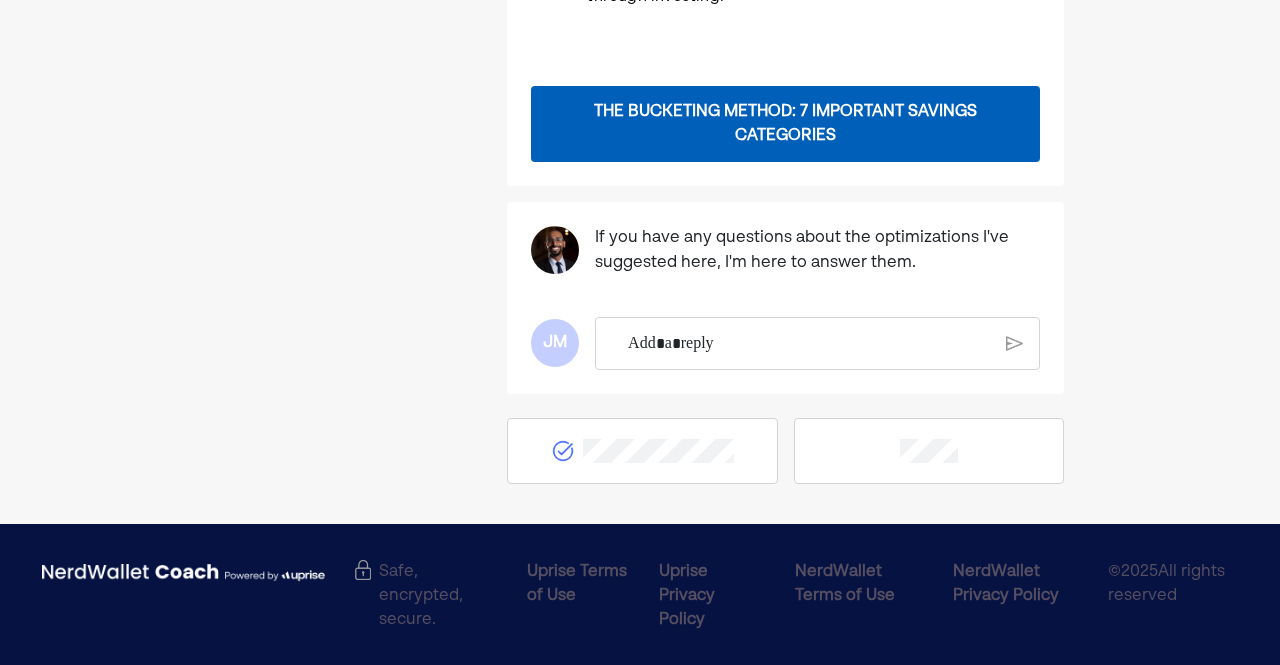 scroll, scrollTop: 0, scrollLeft: 0, axis: both 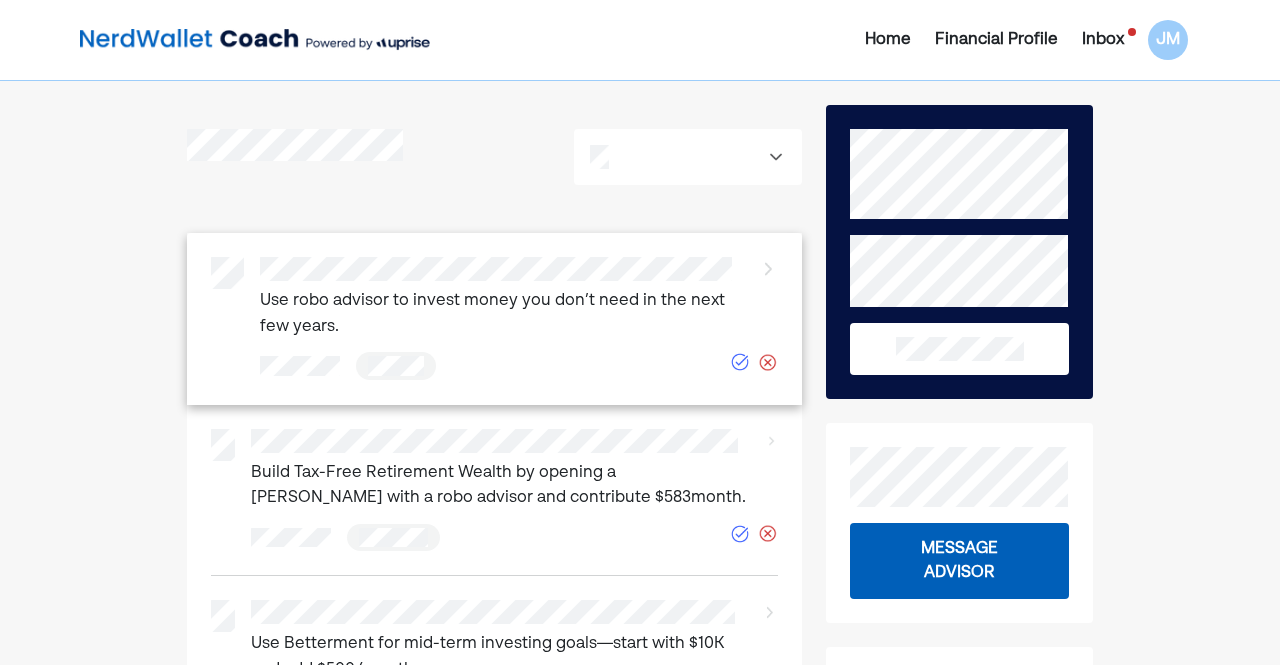 click on "Use robo advisor to invest money you don’t need in the next few years." at bounding box center (501, 314) 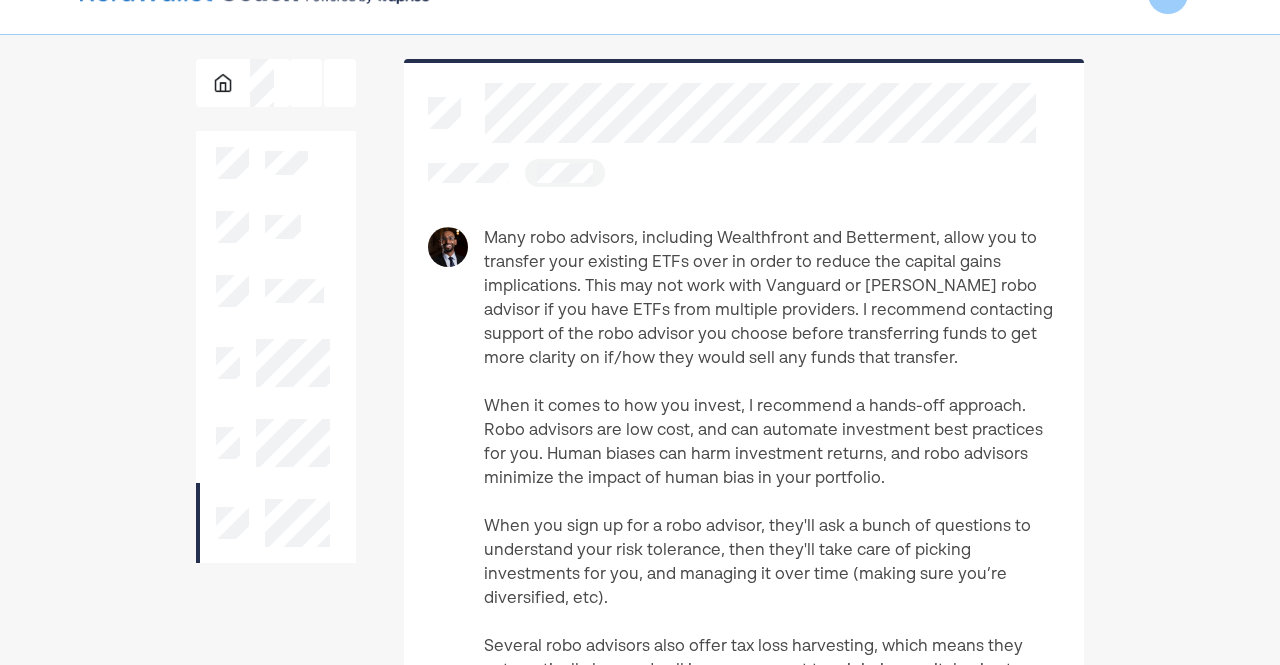 scroll, scrollTop: 0, scrollLeft: 0, axis: both 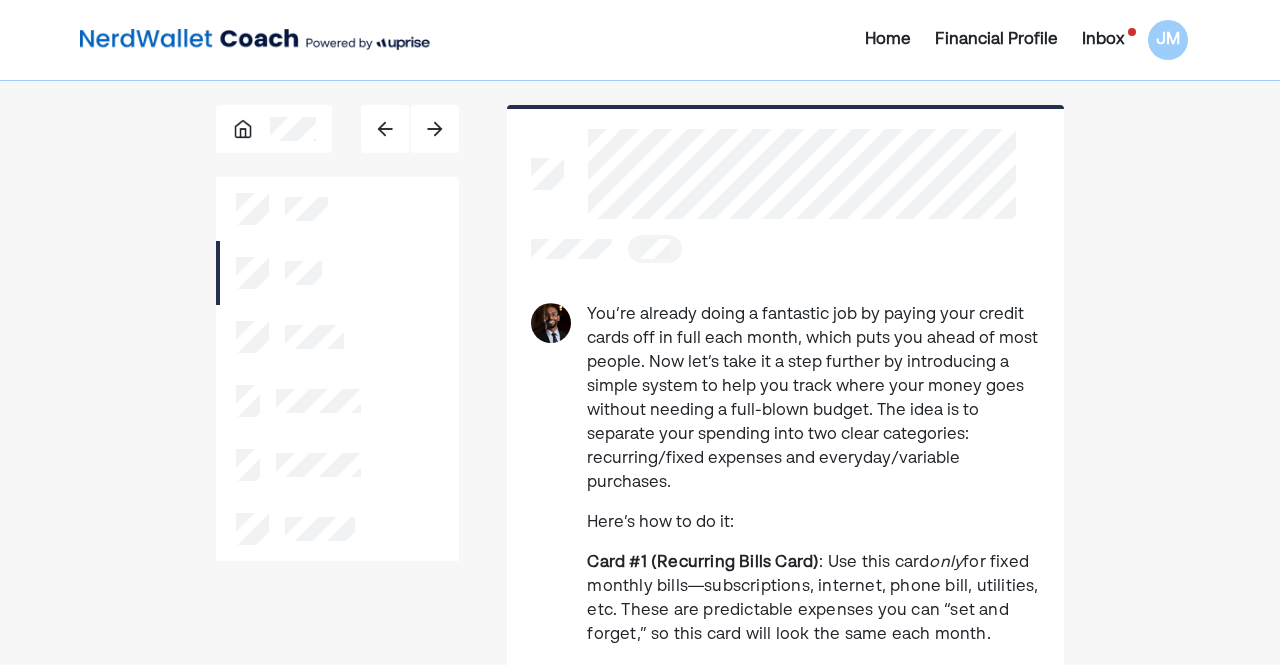 click on "You’re already doing a fantastic job by paying your credit cards off in full each month, which puts you ahead of most people. Now let’s take it a step further by introducing a simple system to help you track where your money goes without needing a full-blown budget. The idea is to separate your spending into two clear categories: recurring/fixed expenses and everyday/variable purchases.
Here’s how to do it: Card #1 (Recurring Bills Card) : Use this card  only  for fixed monthly bills—subscriptions, internet, phone bill, utilities, etc. These are predictable expenses you can “set and forget,” so this card will look the same each month. Card #2 (Everyday Spending Card) : Use this one for all daily spending—groceries, coffee shops, dining out, entertainment, Amazon, etc. This card will change week to week, so it’s the one to monitor more closely.
Key Facts: Separating fixed and variable spending creates visibility. It makes tracking effortless. Fixed expenses = stable baseline." at bounding box center (785, 1198) 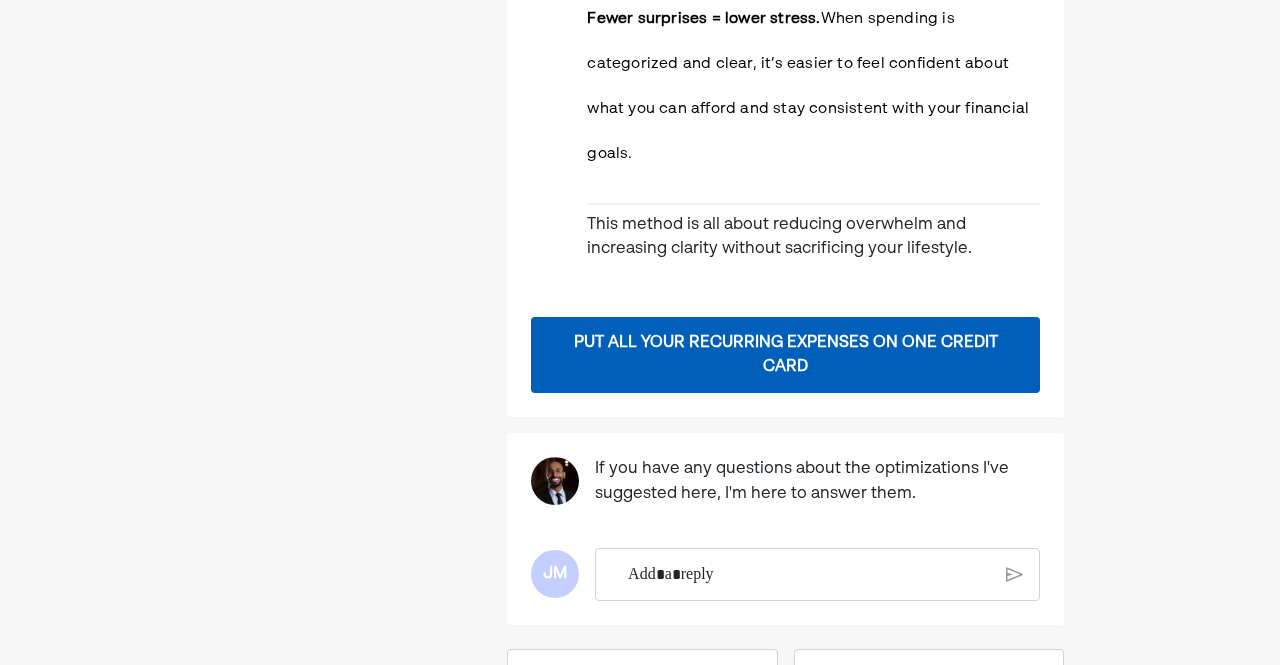scroll, scrollTop: 1796, scrollLeft: 0, axis: vertical 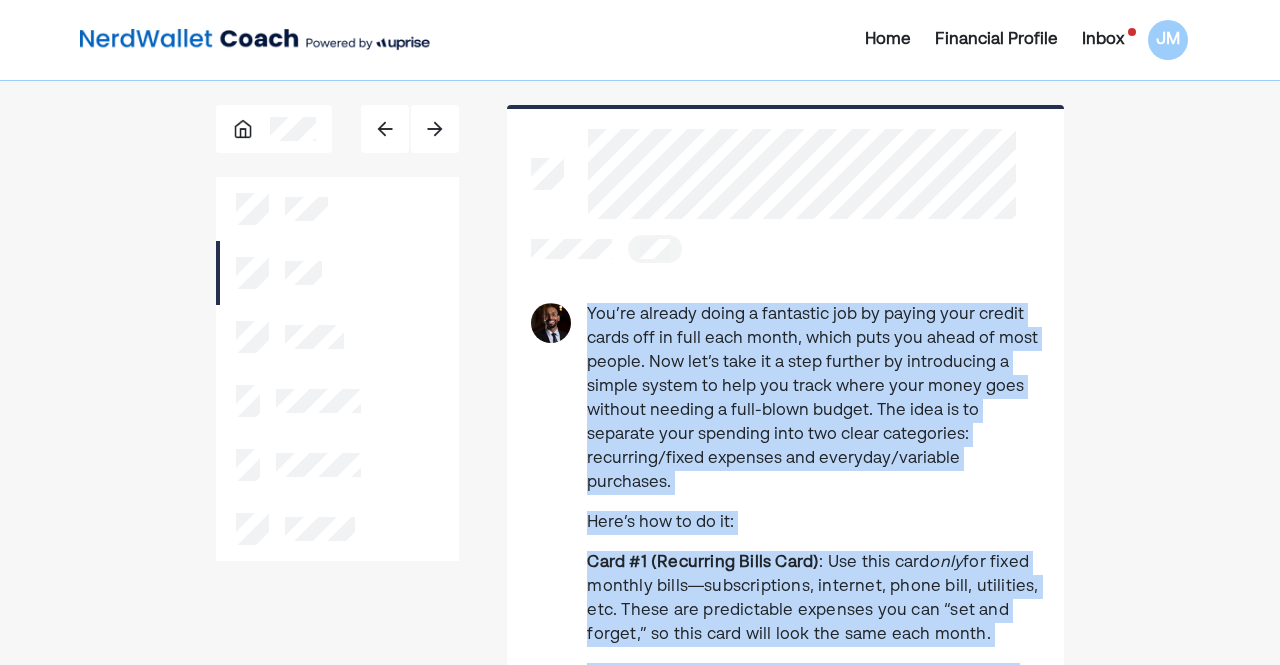 drag, startPoint x: 986, startPoint y: 227, endPoint x: 582, endPoint y: 315, distance: 413.47308 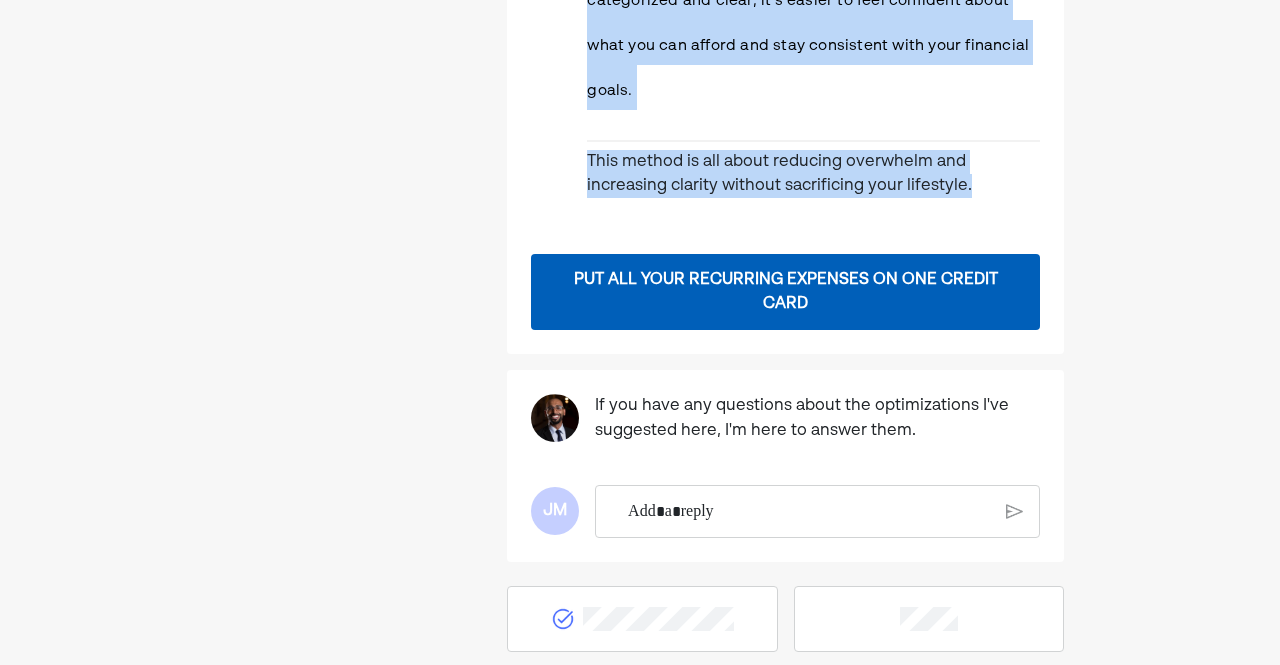 scroll, scrollTop: 1932, scrollLeft: 0, axis: vertical 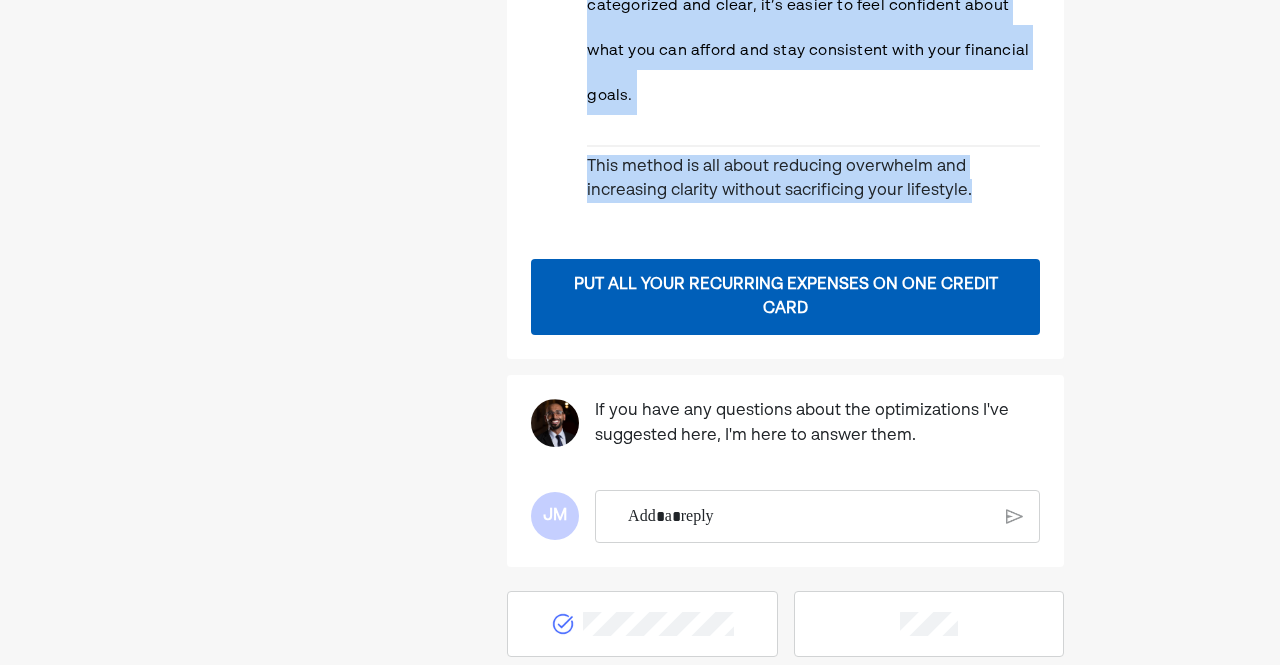 click on "Put All Your Recurring Expenses on One Credit Card" at bounding box center [785, 297] 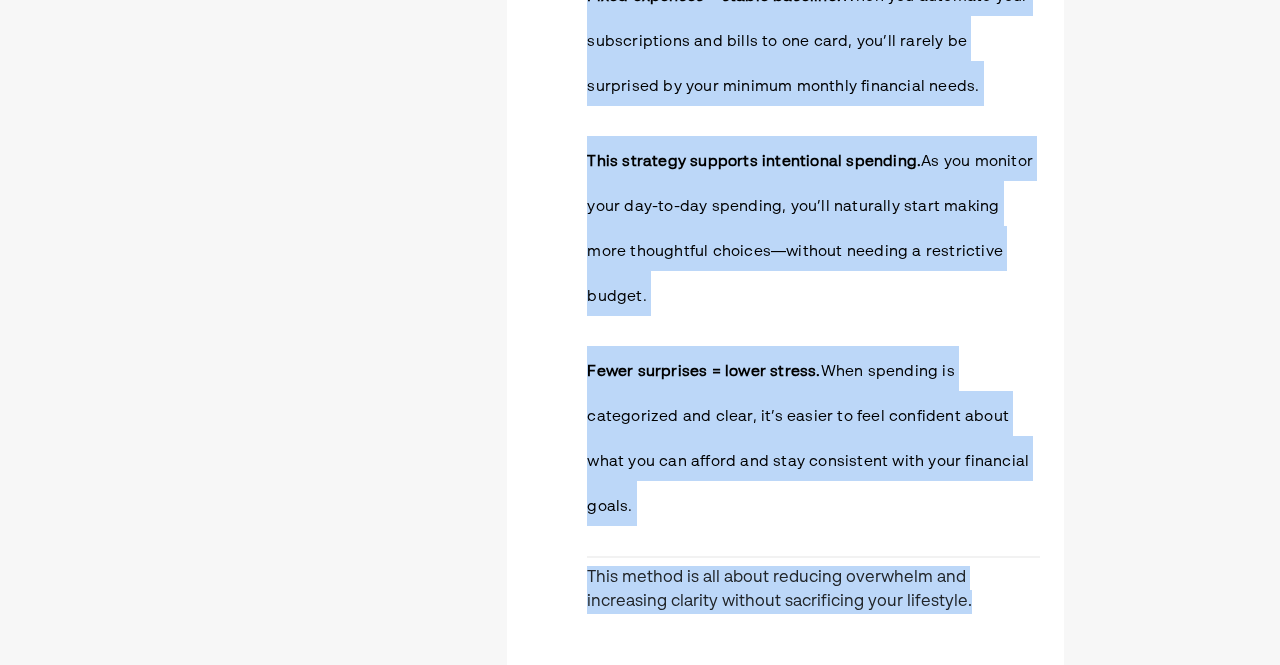 click on "You’re already doing a fantastic job by paying your credit cards off in full each month, which puts you ahead of most people. Now let’s take it a step further by introducing a simple system to help you track where your money goes without needing a full-blown budget. The idea is to separate your spending into two clear categories: recurring/fixed expenses and everyday/variable purchases.
Here’s how to do it: Card #1 (Recurring Bills Card) : Use this card  only  for fixed monthly bills—subscriptions, internet, phone bill, utilities, etc. These are predictable expenses you can “set and forget,” so this card will look the same each month. Card #2 (Everyday Spending Card) : Use this one for all daily spending—groceries, coffee shops, dining out, entertainment, Amazon, etc. This card will change week to week, so it’s the one to monitor more closely.
Key Facts: Separating fixed and variable spending creates visibility. It makes tracking effortless. Fixed expenses = stable baseline." at bounding box center [813, -294] 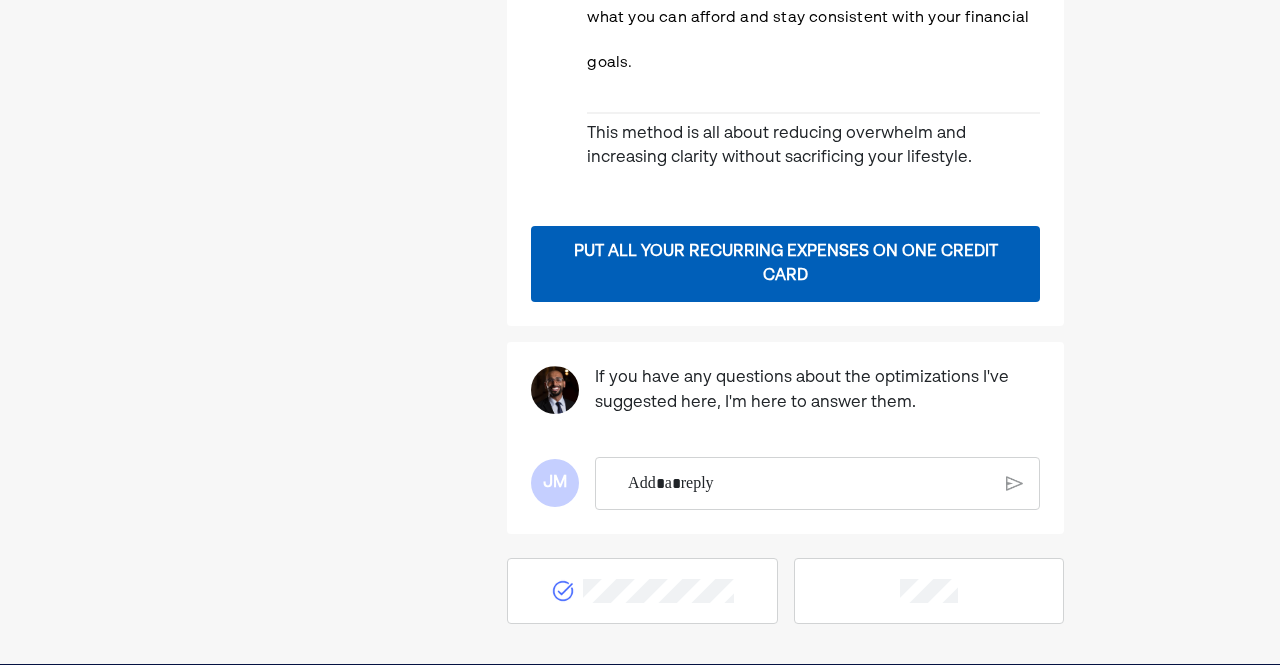scroll, scrollTop: 2014, scrollLeft: 0, axis: vertical 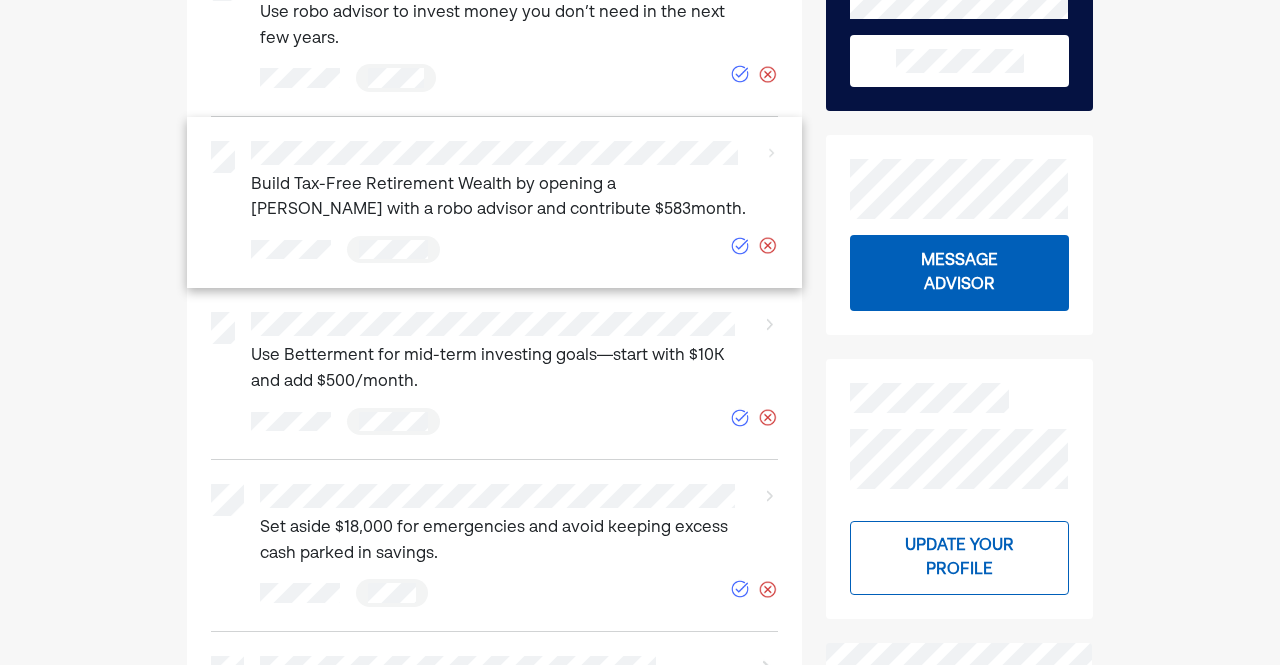 click on "Build Tax-Free Retirement Wealth by opening a [PERSON_NAME] with a robo advisor and contribute $583month." at bounding box center (500, 198) 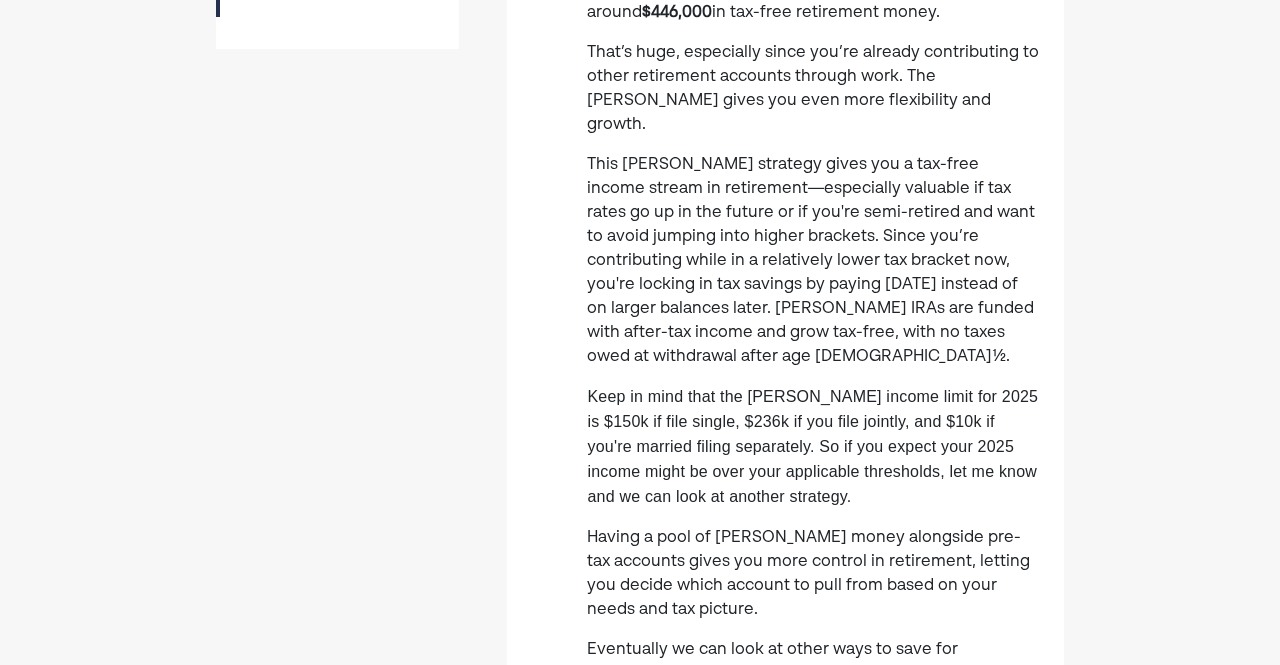 scroll, scrollTop: 0, scrollLeft: 0, axis: both 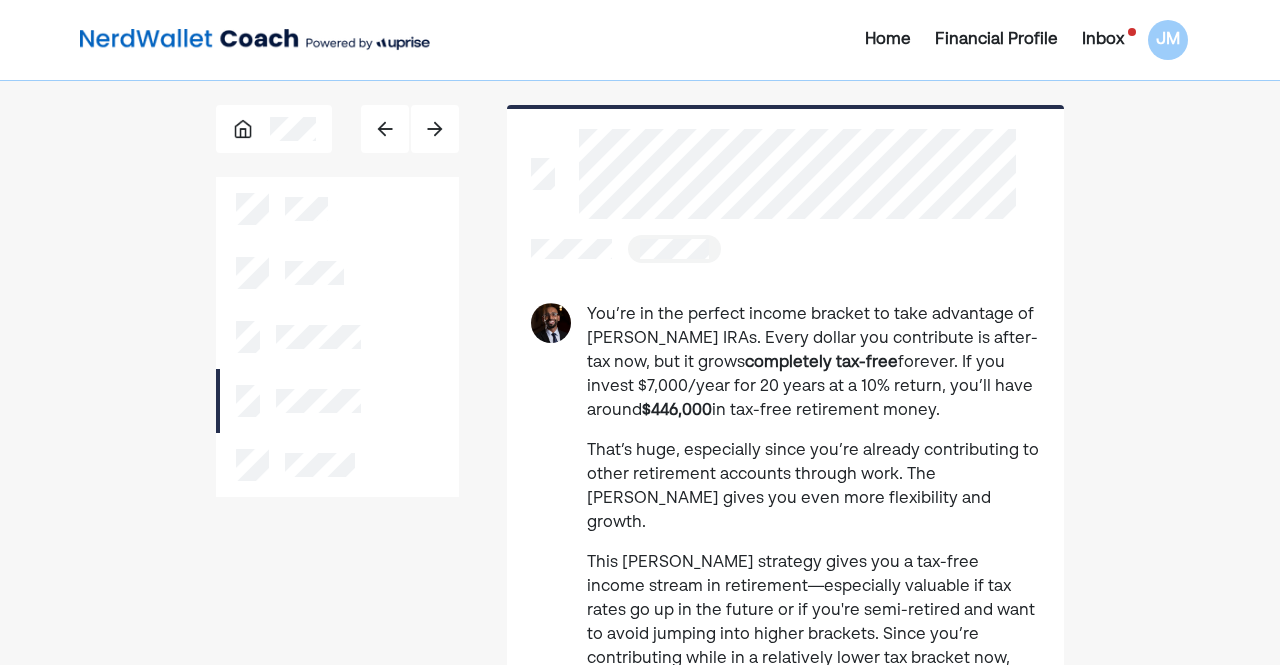 click at bounding box center (797, 174) 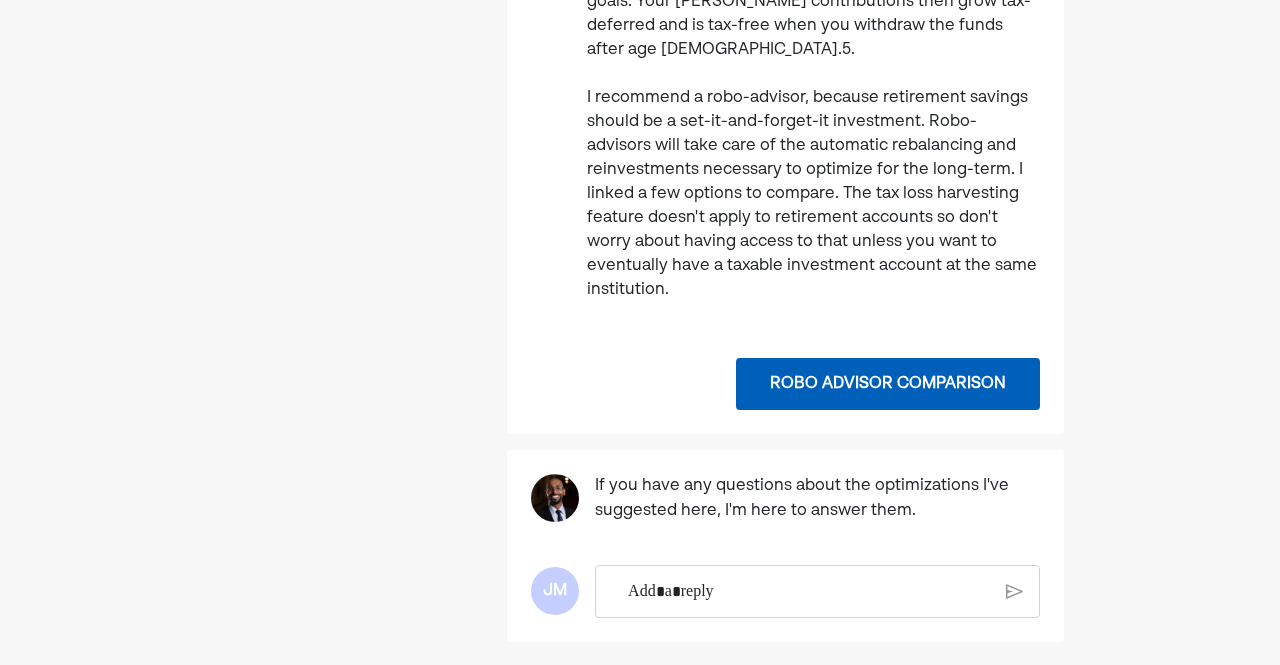 scroll, scrollTop: 1161, scrollLeft: 0, axis: vertical 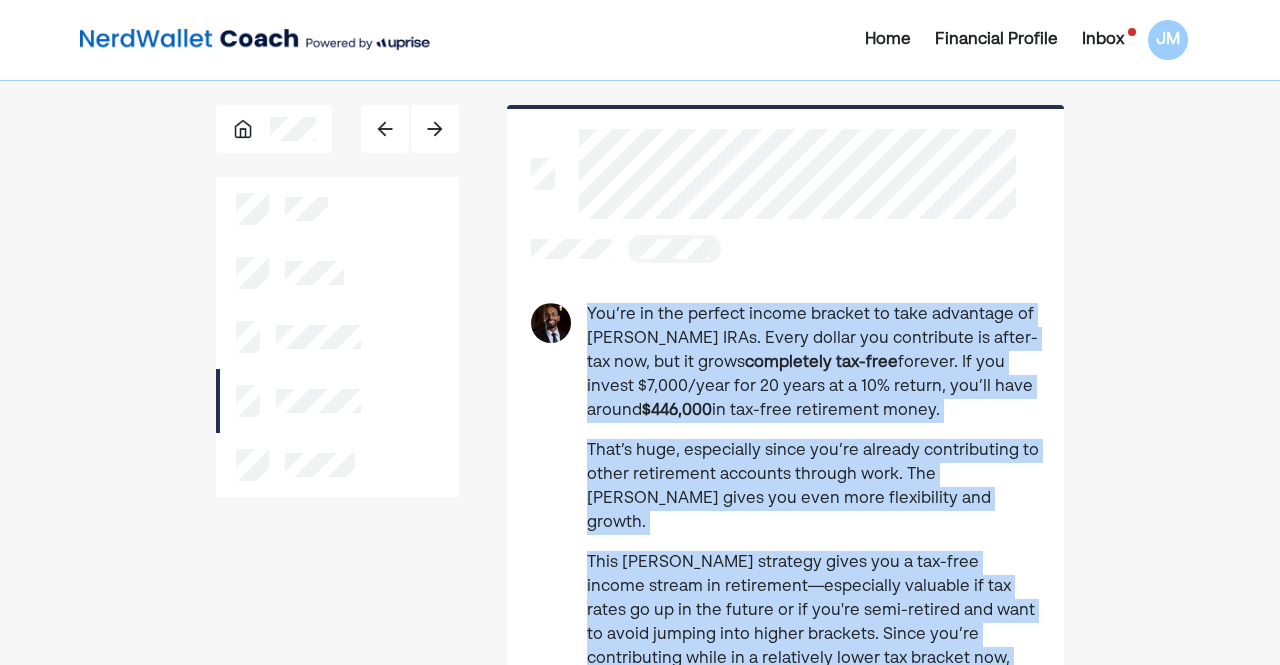 drag, startPoint x: 1044, startPoint y: 181, endPoint x: 588, endPoint y: 310, distance: 473.89557 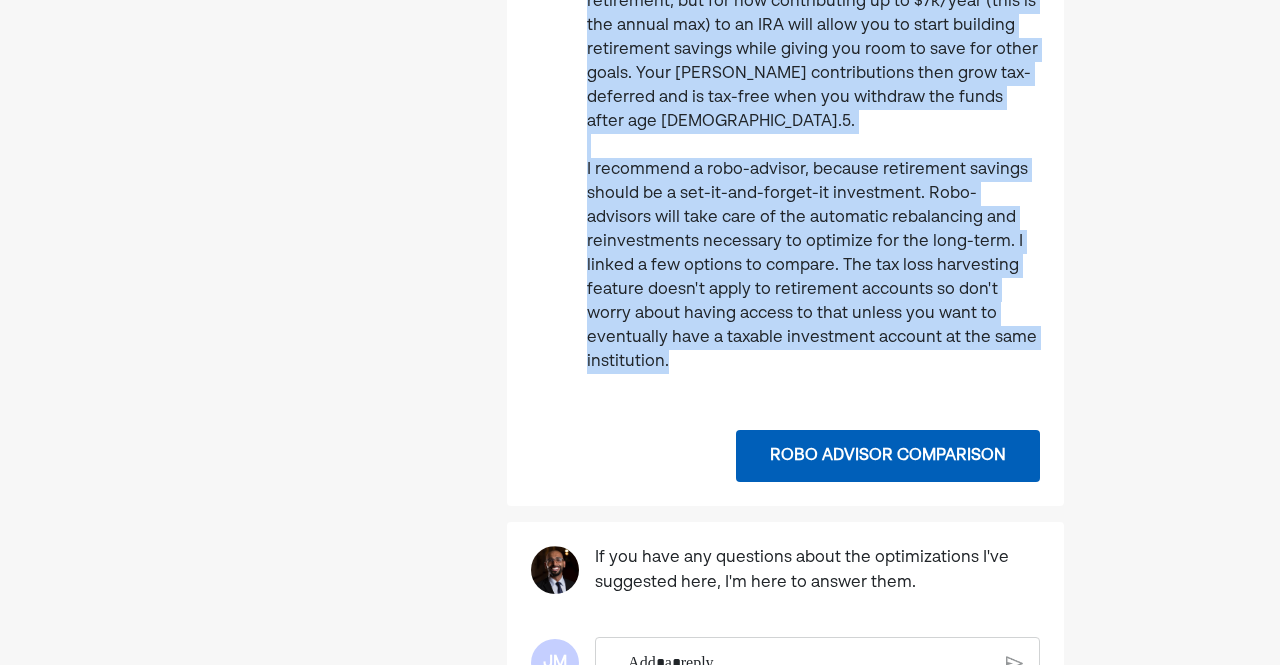 scroll, scrollTop: 1125, scrollLeft: 0, axis: vertical 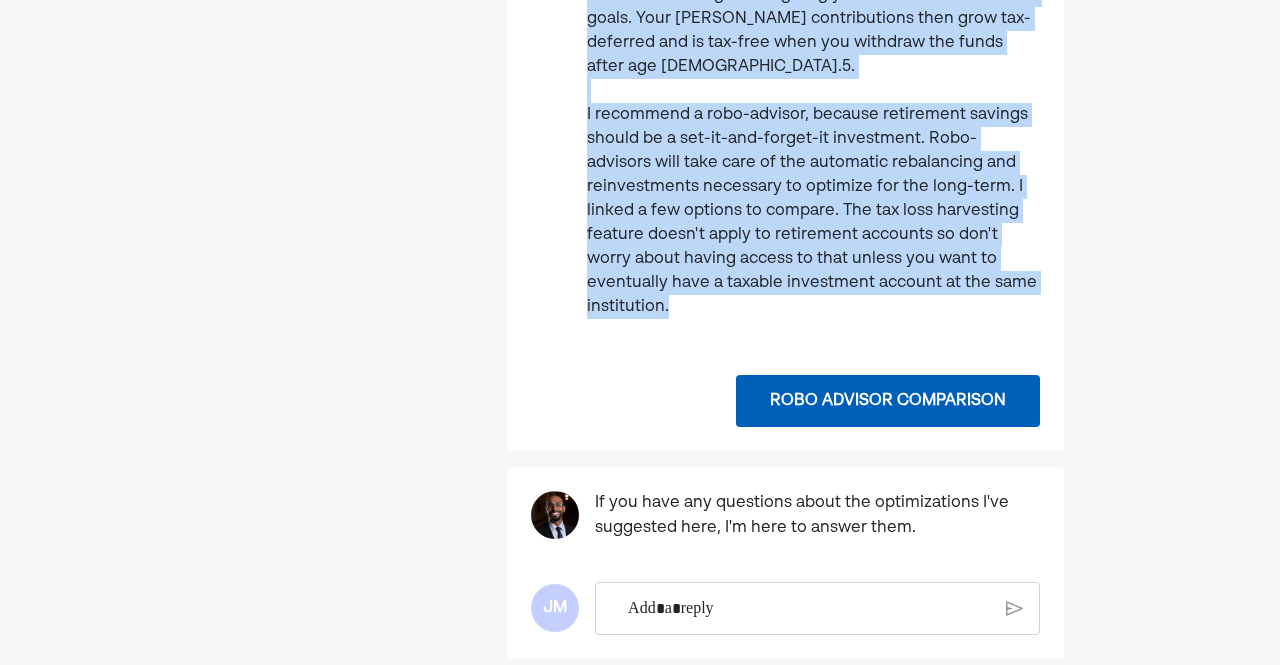 click on "Robo advisor comparison" at bounding box center (888, 401) 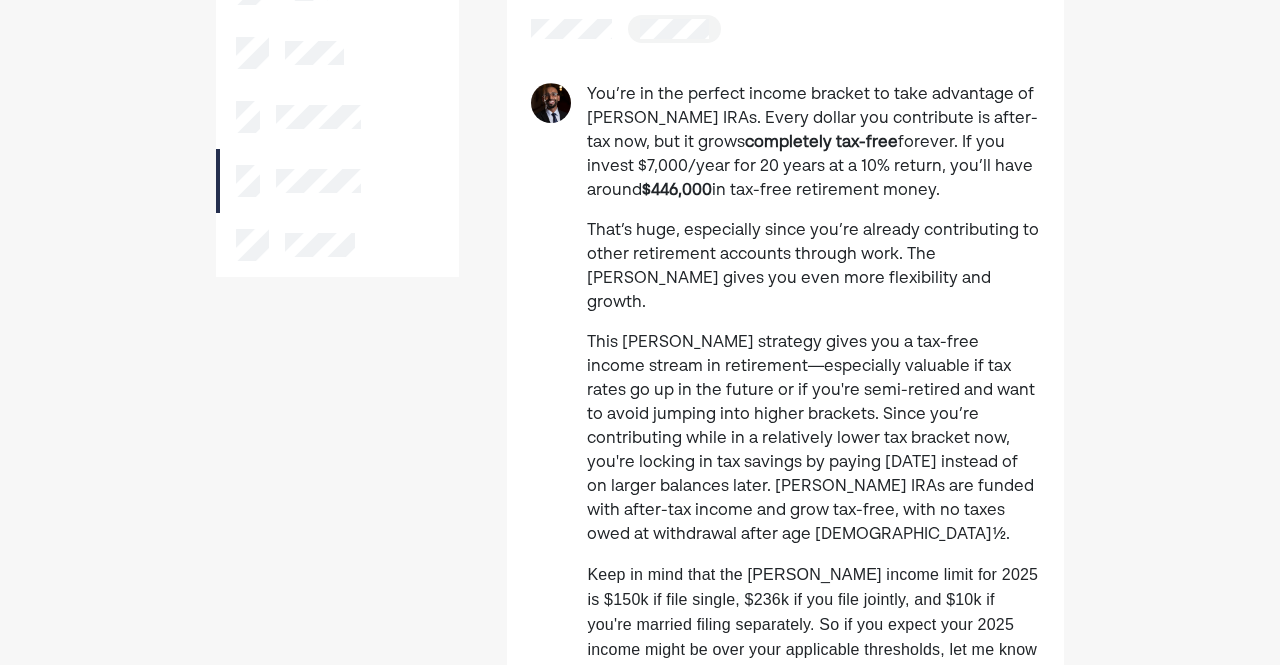 scroll, scrollTop: 0, scrollLeft: 0, axis: both 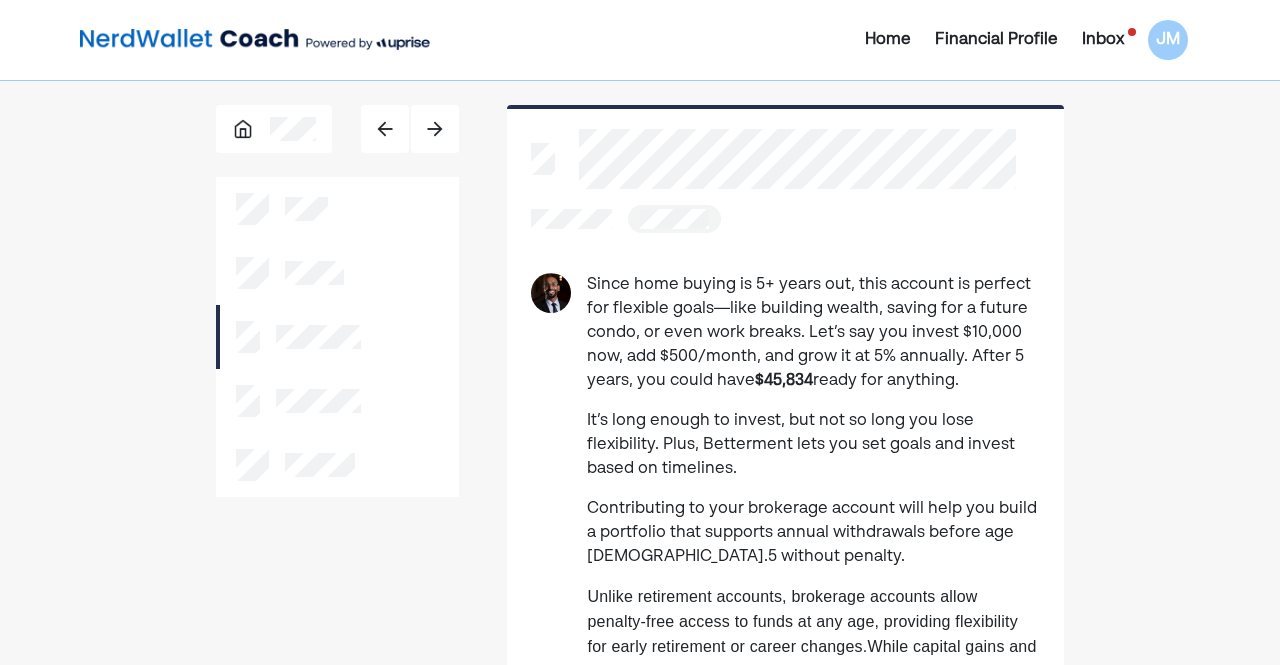 click at bounding box center [797, 159] 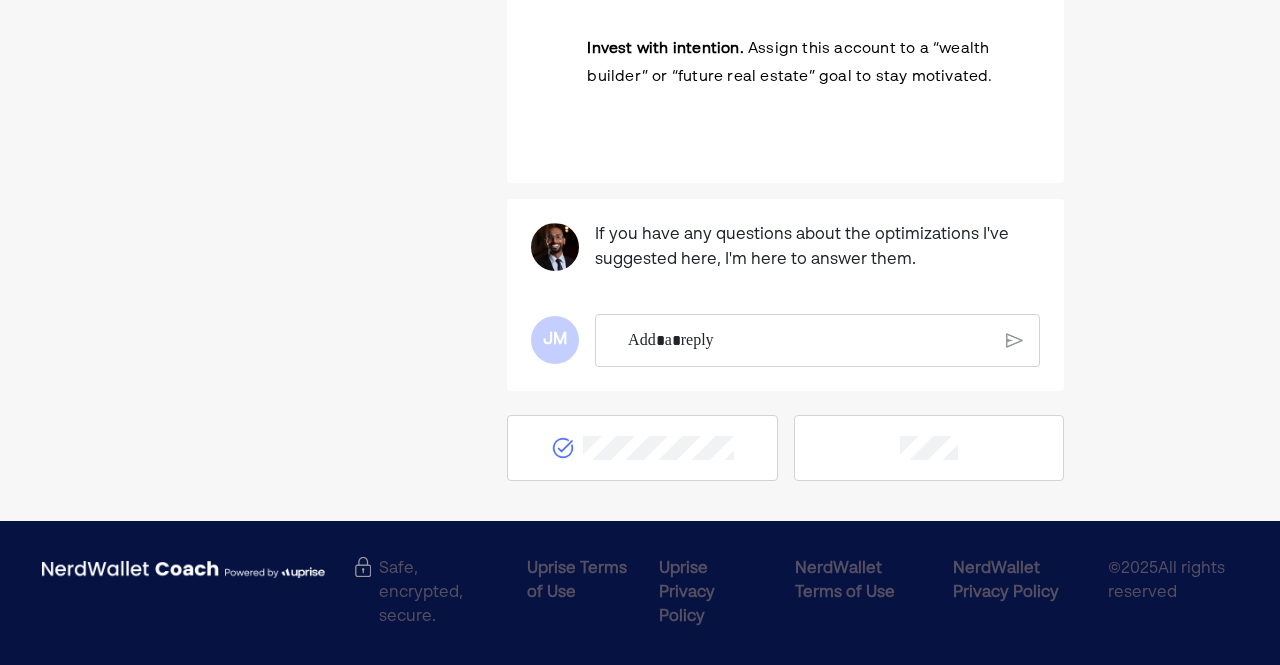 scroll, scrollTop: 1309, scrollLeft: 0, axis: vertical 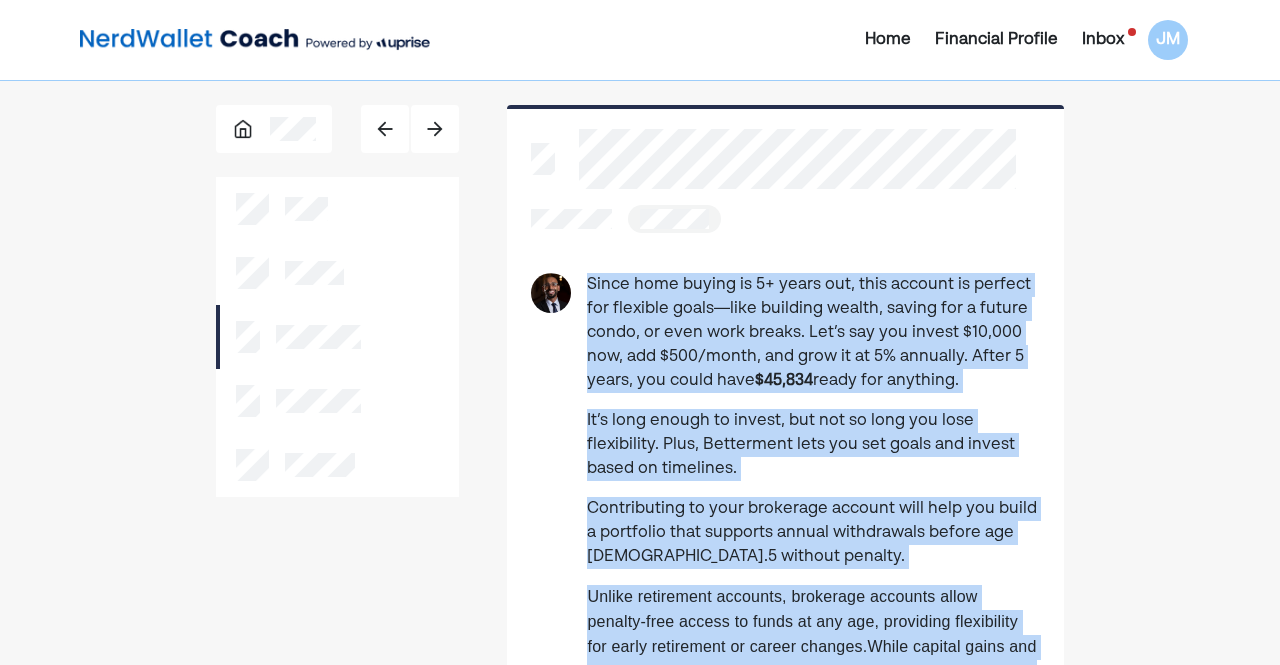 drag, startPoint x: 1016, startPoint y: 205, endPoint x: 588, endPoint y: 269, distance: 432.7586 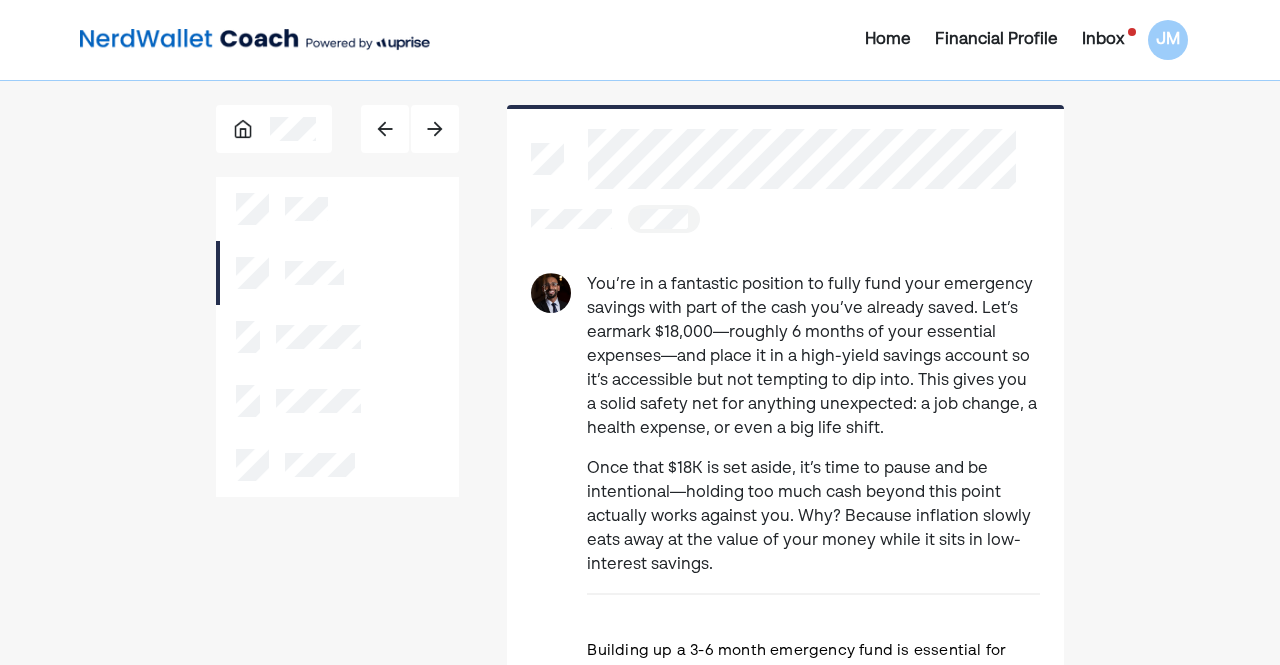 click at bounding box center (802, 159) 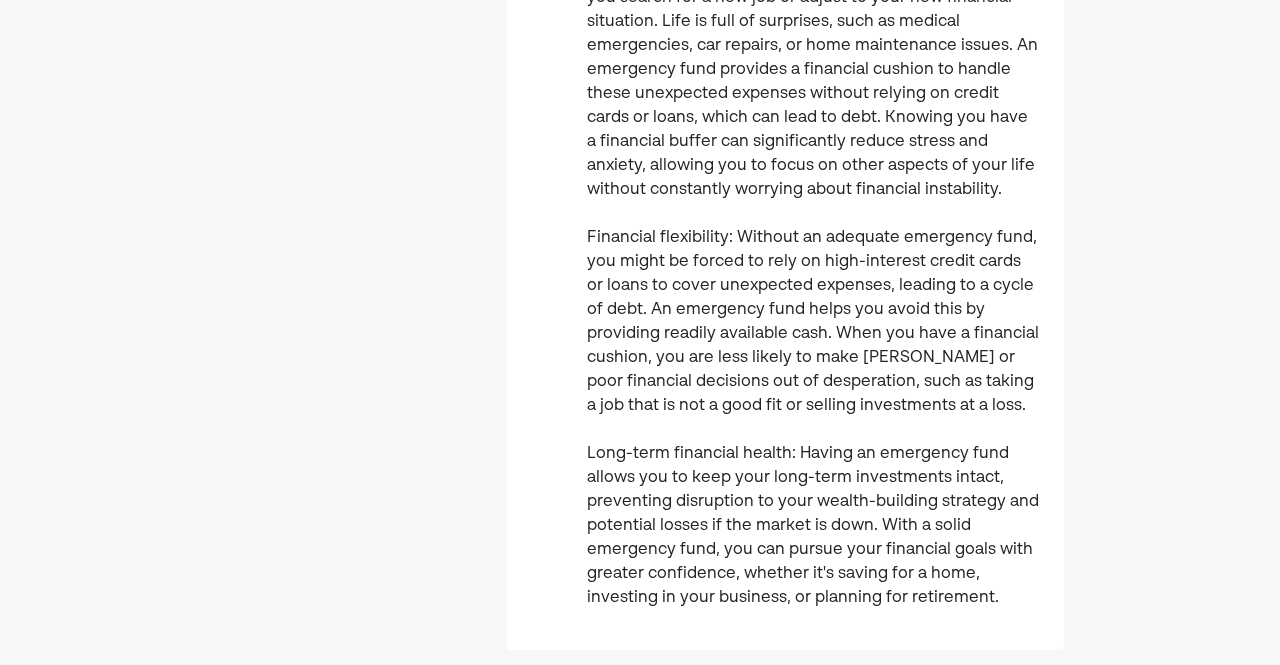 scroll, scrollTop: 1616, scrollLeft: 0, axis: vertical 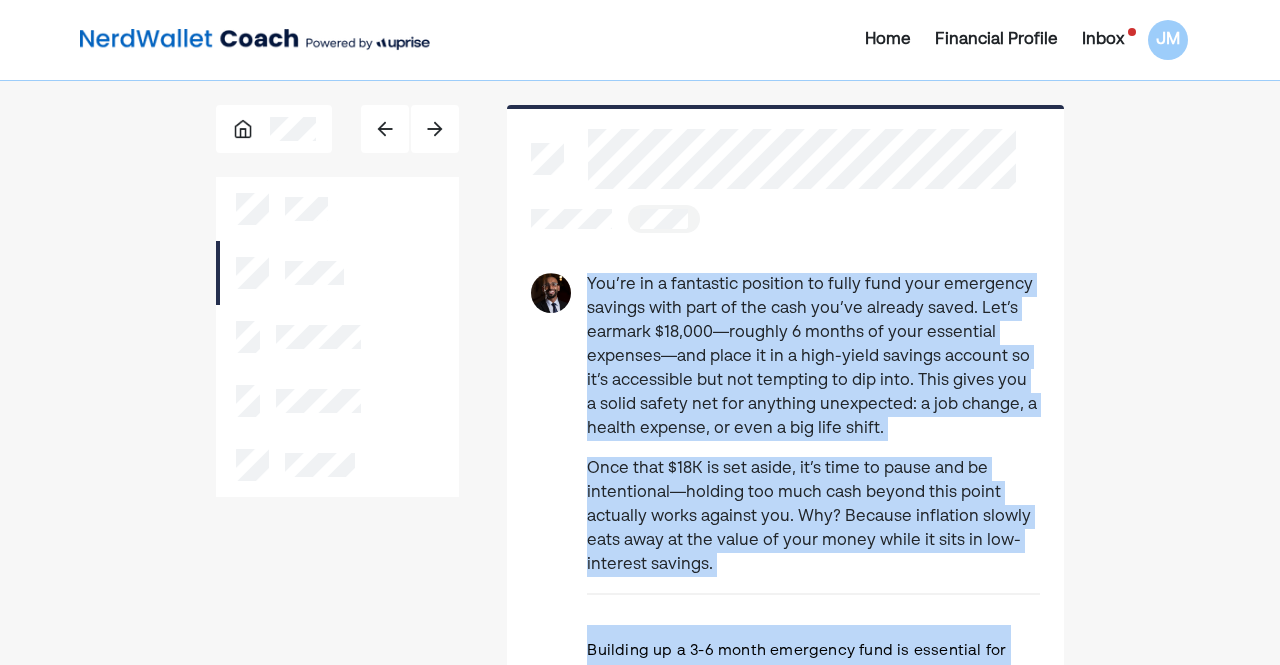 drag, startPoint x: 996, startPoint y: 129, endPoint x: 580, endPoint y: 296, distance: 448.2689 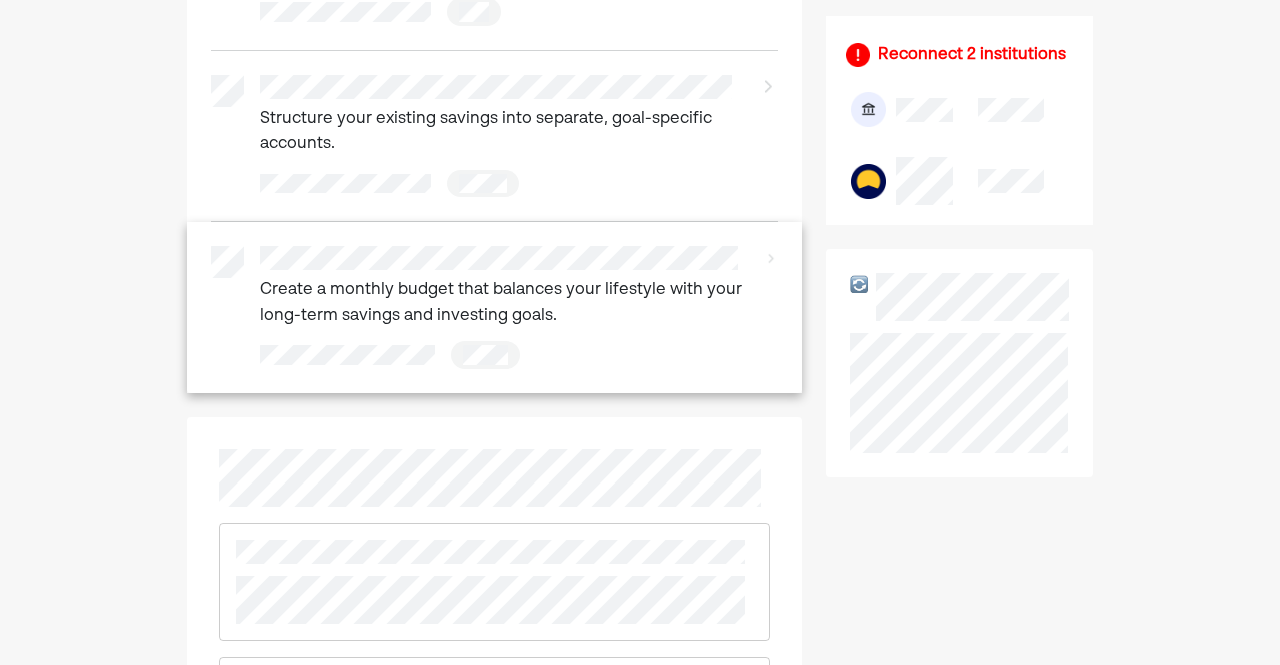 scroll, scrollTop: 1234, scrollLeft: 0, axis: vertical 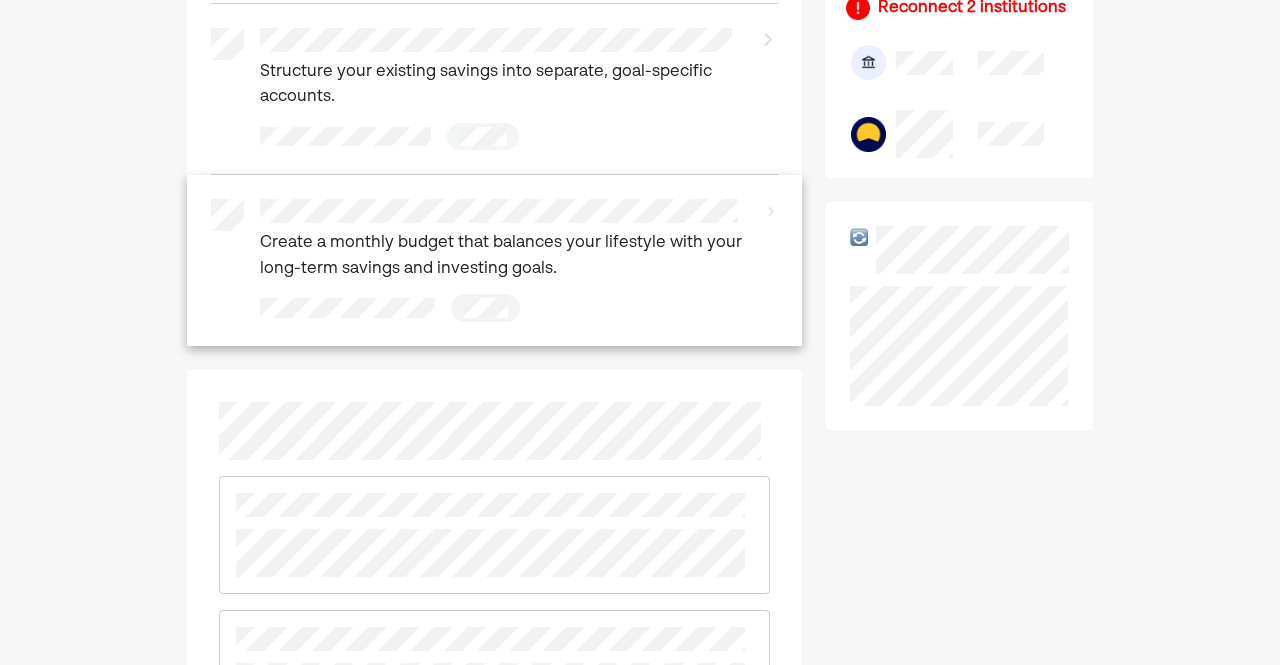 click on "Create a monthly budget that balances your lifestyle with your long-term savings and investing goals." at bounding box center (504, 256) 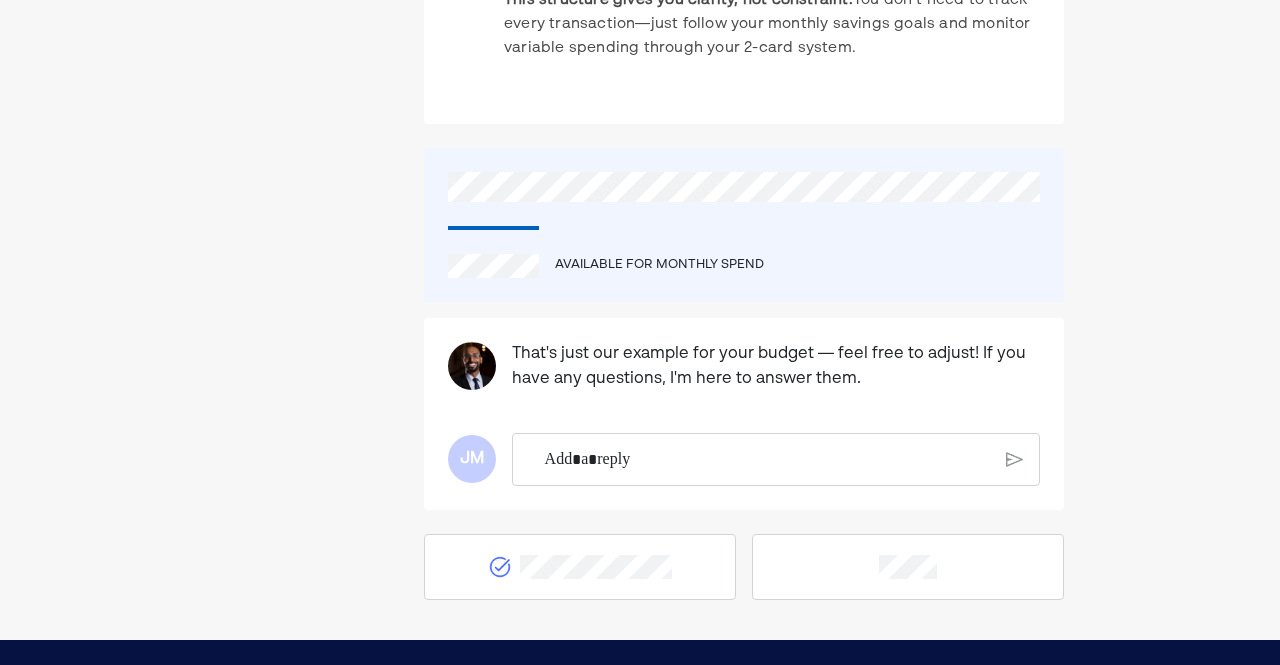 scroll, scrollTop: 2001, scrollLeft: 0, axis: vertical 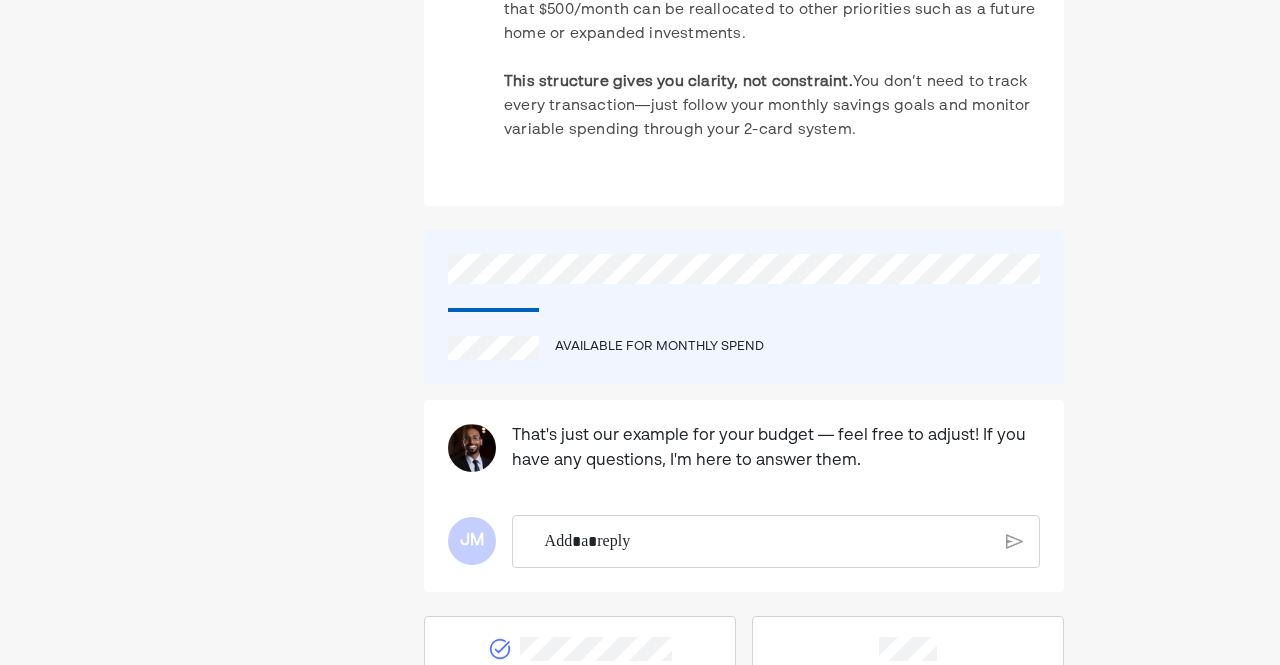 click on "This structure gives you clarity, not constraint.  You don’t need to track every transaction—just follow your monthly savings goals and monitor variable spending through your 2-card system." at bounding box center [772, 94] 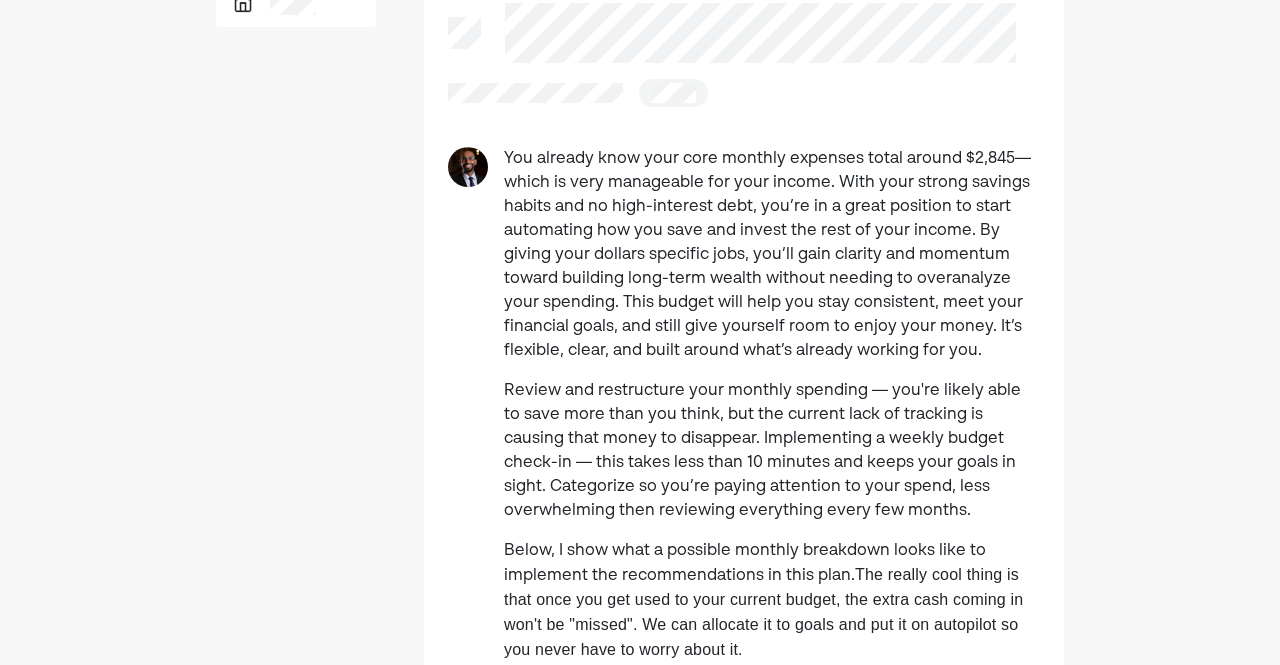 scroll, scrollTop: 0, scrollLeft: 0, axis: both 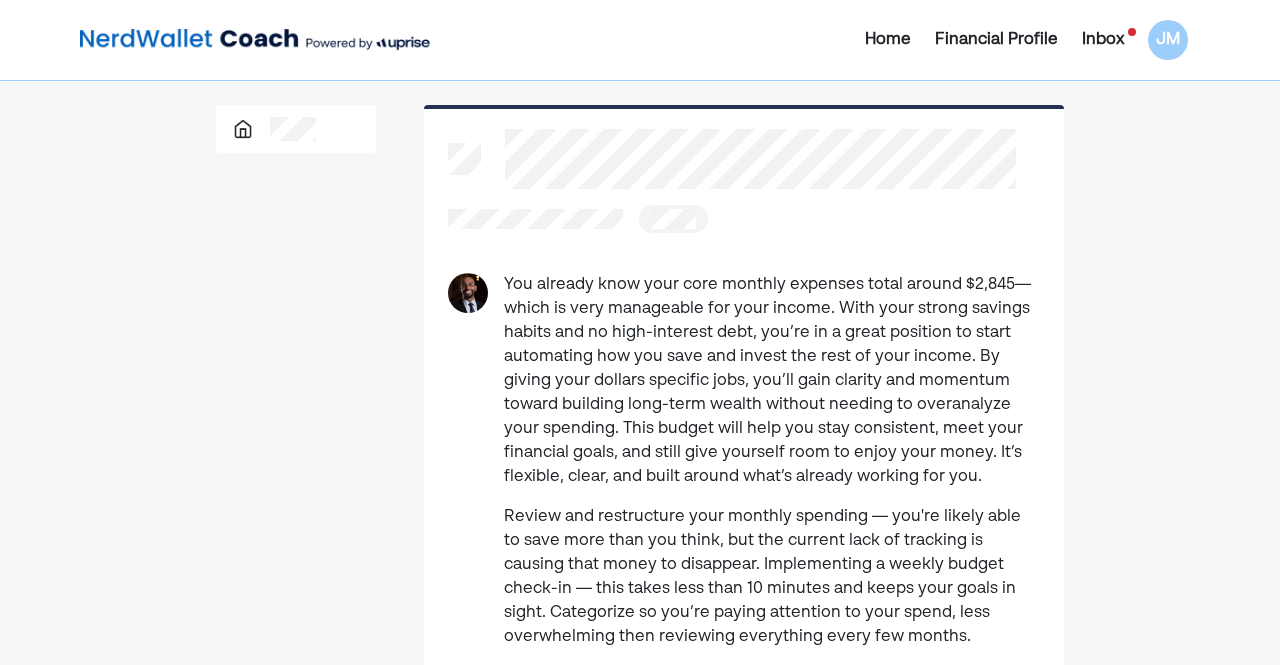 drag, startPoint x: 866, startPoint y: 151, endPoint x: 502, endPoint y: 289, distance: 389.2814 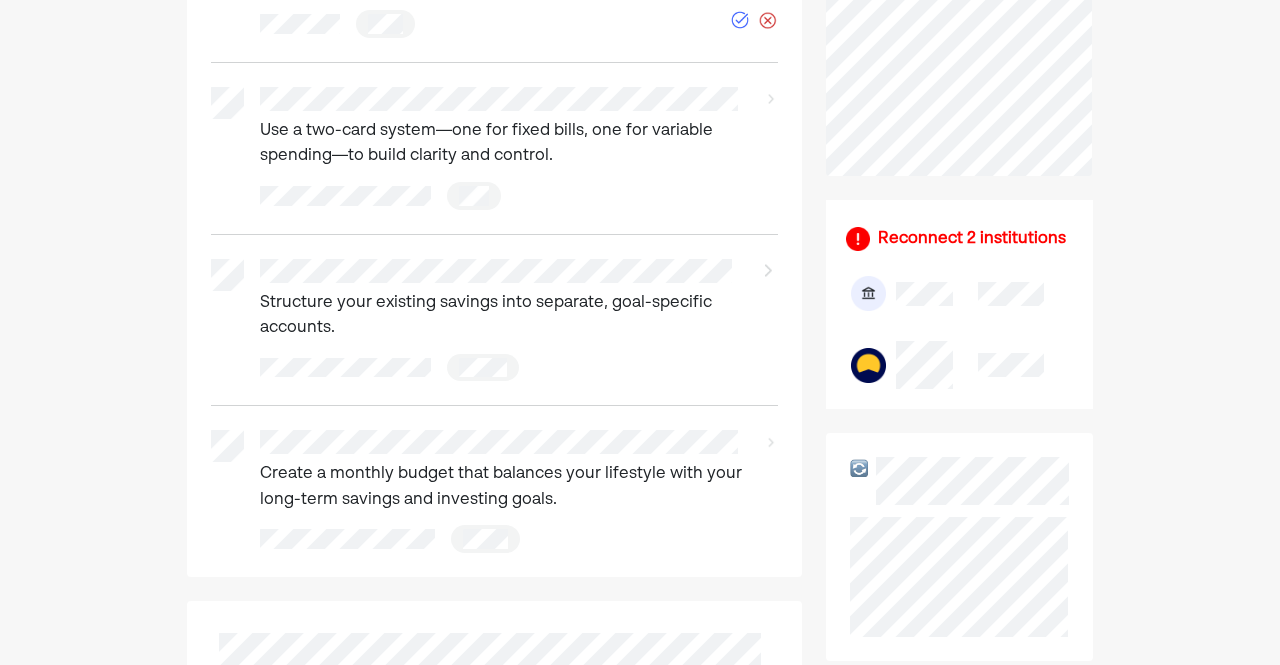 scroll, scrollTop: 1019, scrollLeft: 0, axis: vertical 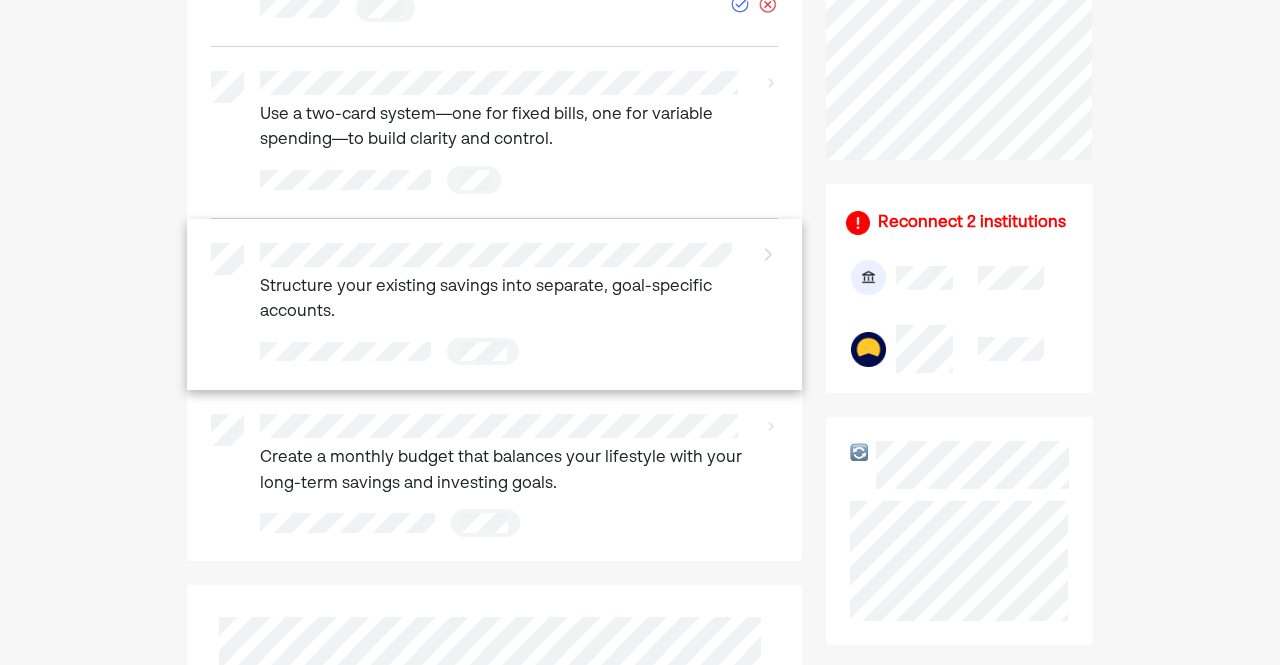 click on "Structure your existing savings into separate, goal-specific accounts." at bounding box center [500, 300] 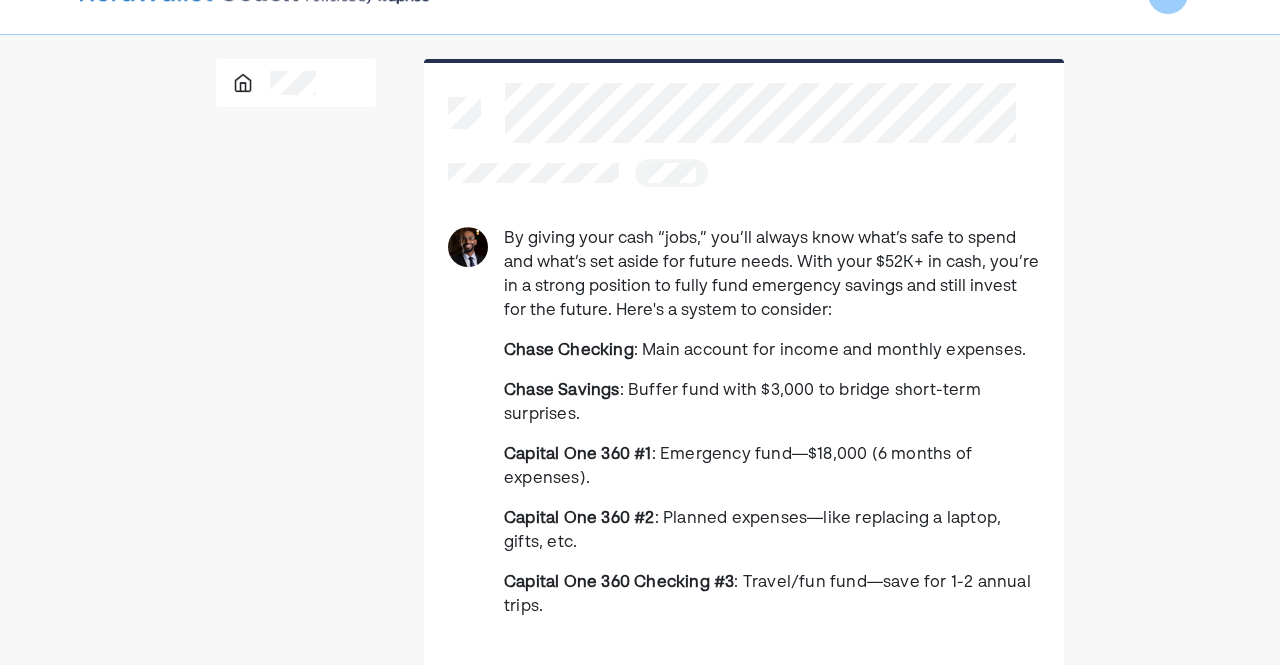 scroll, scrollTop: 0, scrollLeft: 0, axis: both 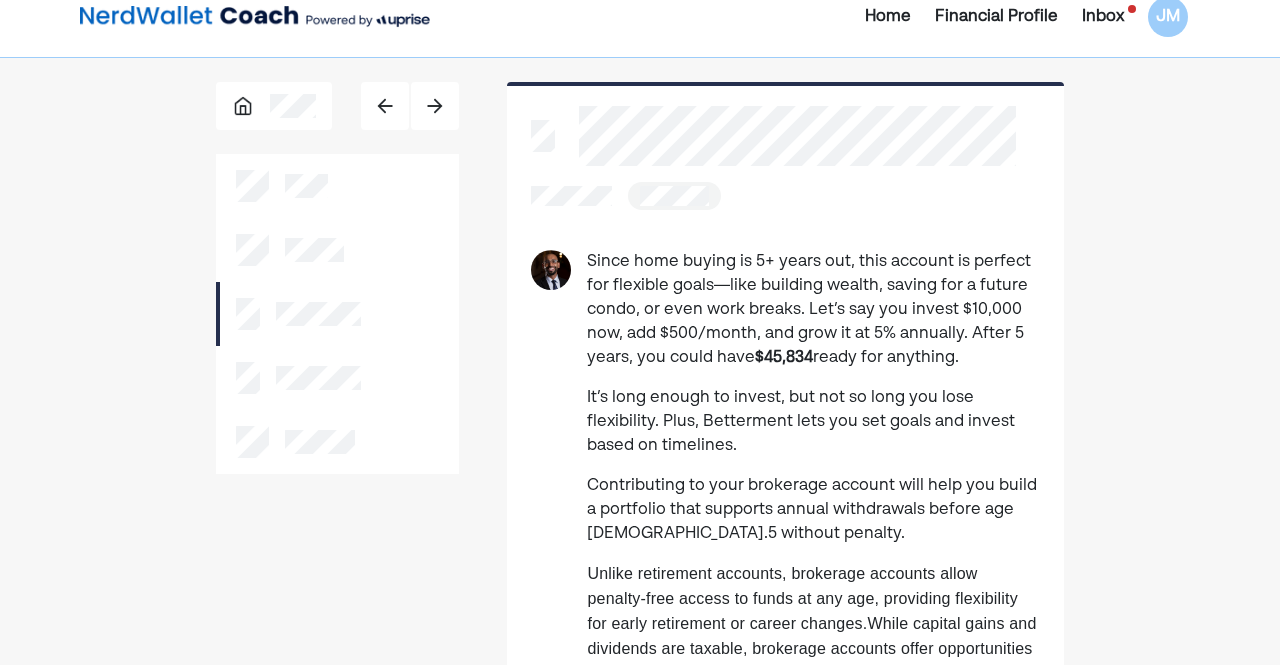 click at bounding box center [274, 106] 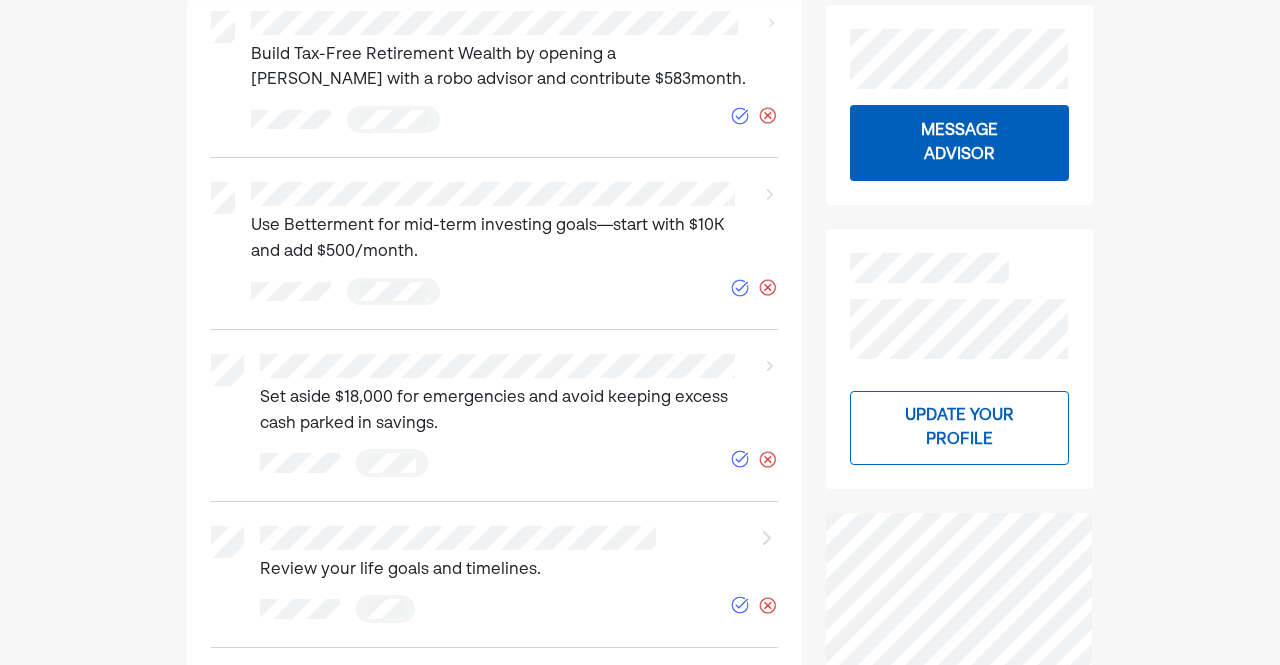 scroll, scrollTop: 419, scrollLeft: 0, axis: vertical 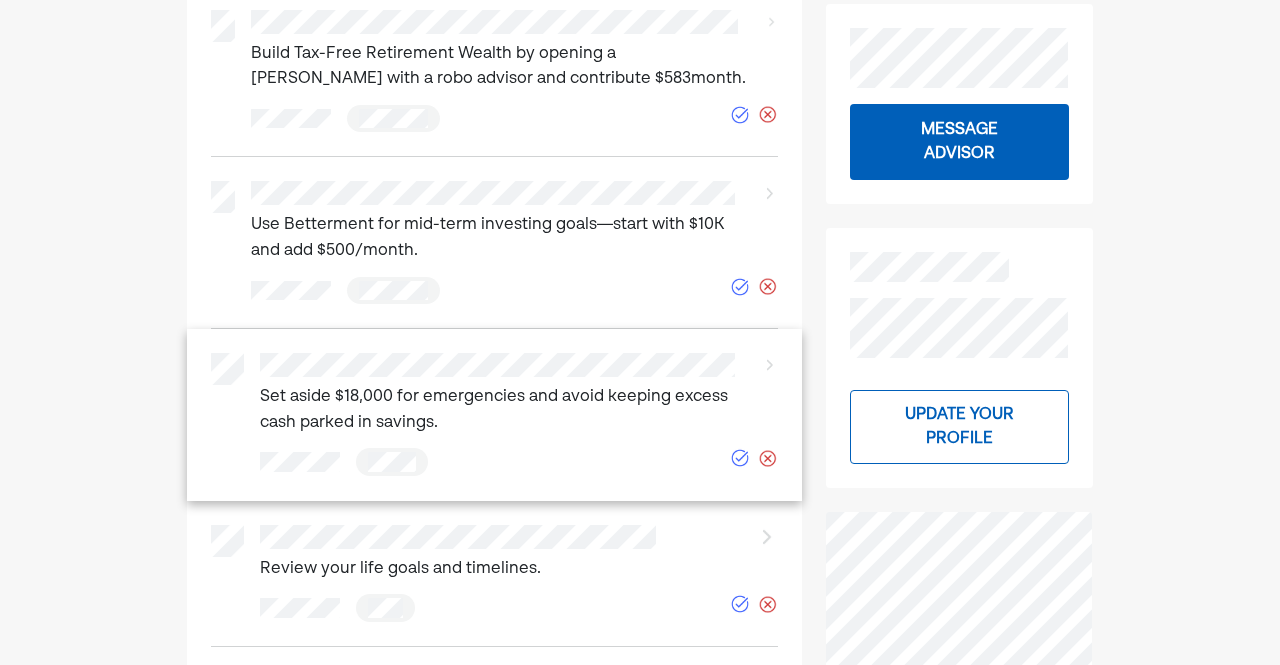 click on "Set aside $18,000 for emergencies and avoid keeping excess cash parked in savings." at bounding box center (502, 394) 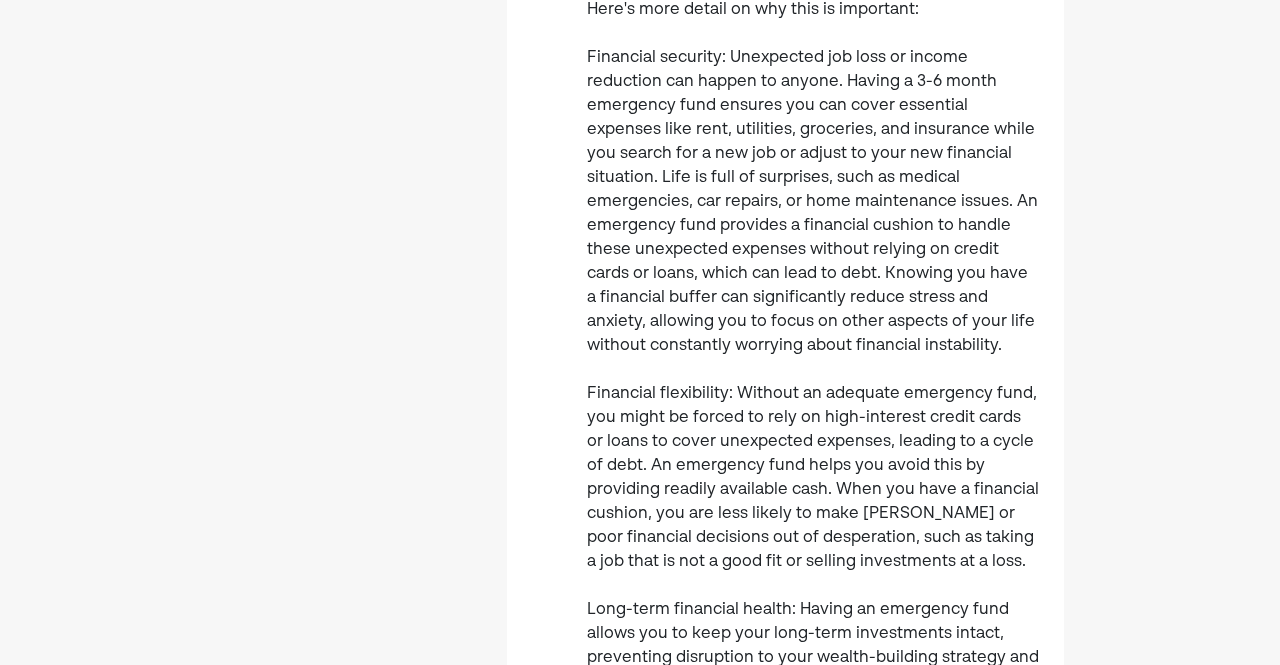 scroll, scrollTop: 0, scrollLeft: 0, axis: both 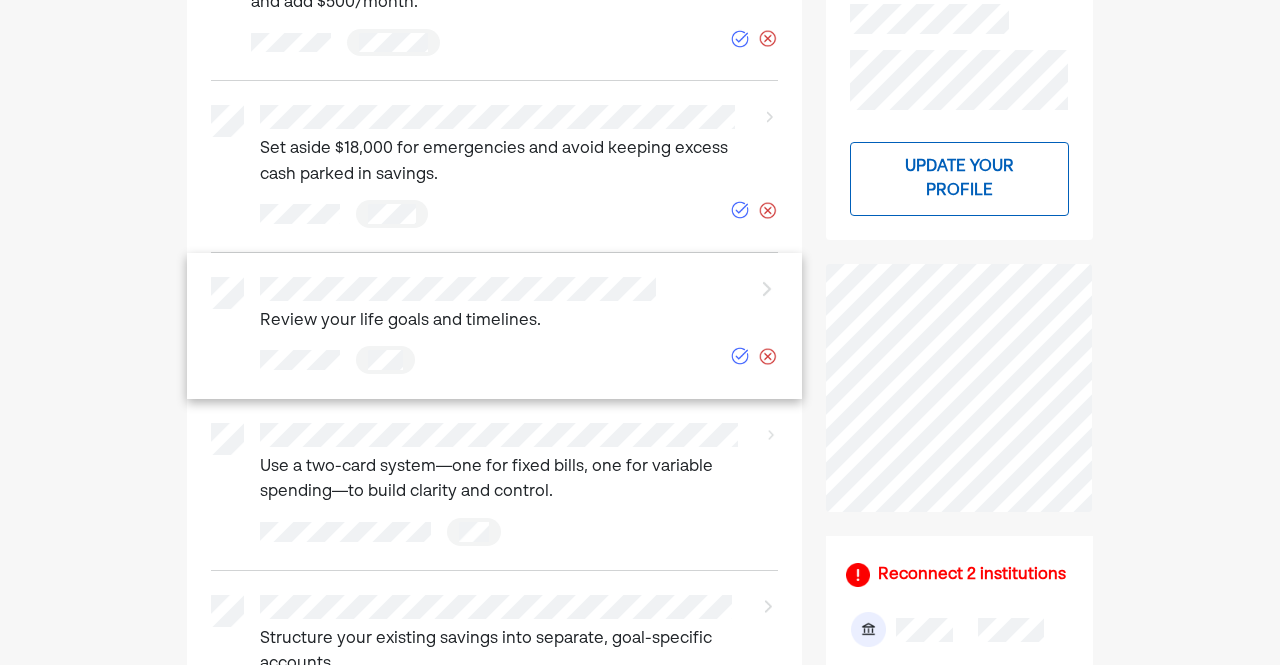 click on "Review your life goals and timelines." at bounding box center [458, 306] 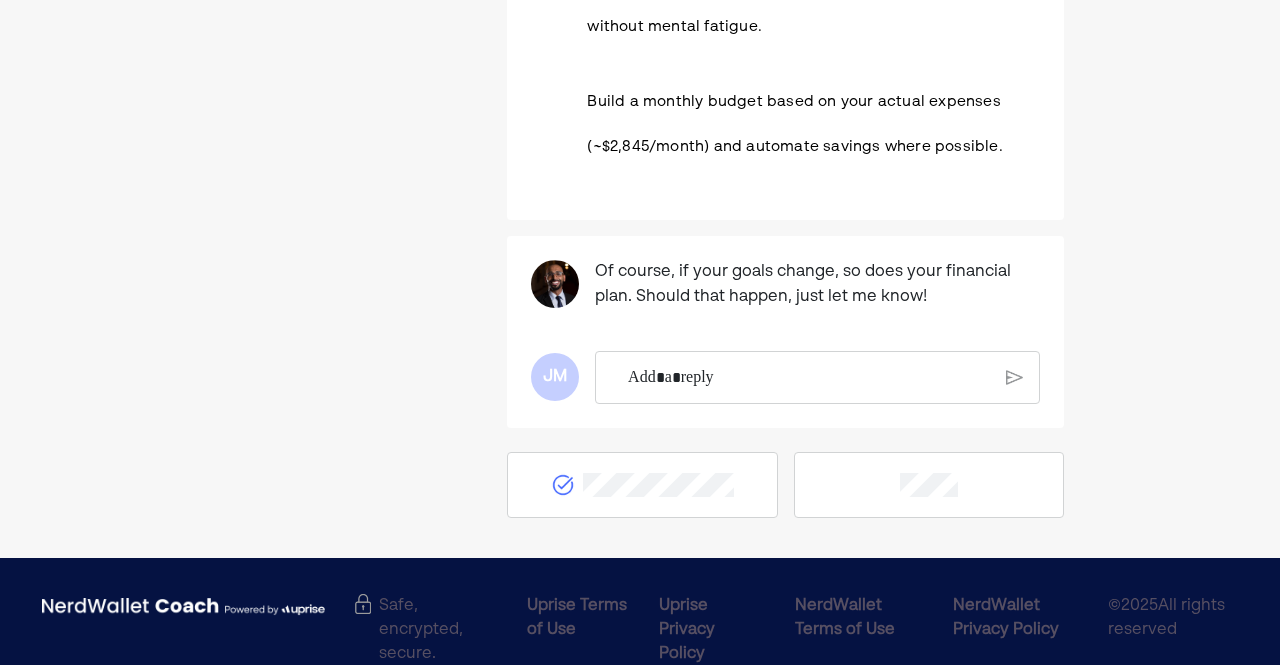 scroll, scrollTop: 2929, scrollLeft: 0, axis: vertical 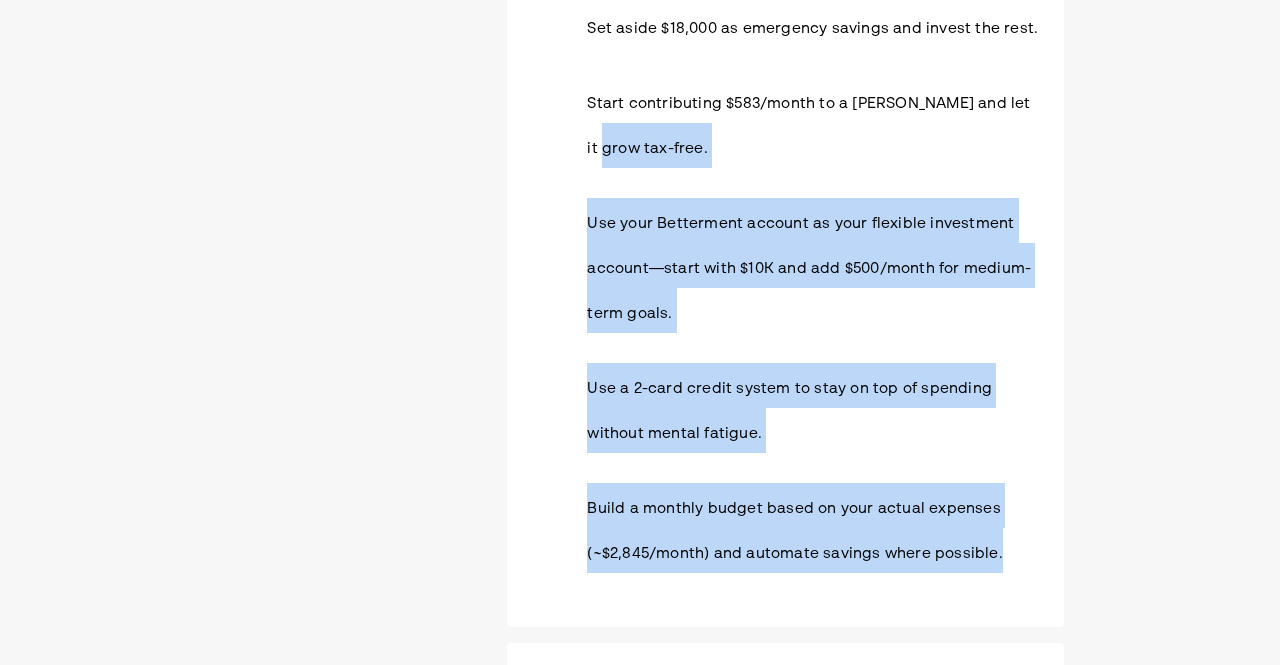drag, startPoint x: 1005, startPoint y: 110, endPoint x: 576, endPoint y: 162, distance: 432.14 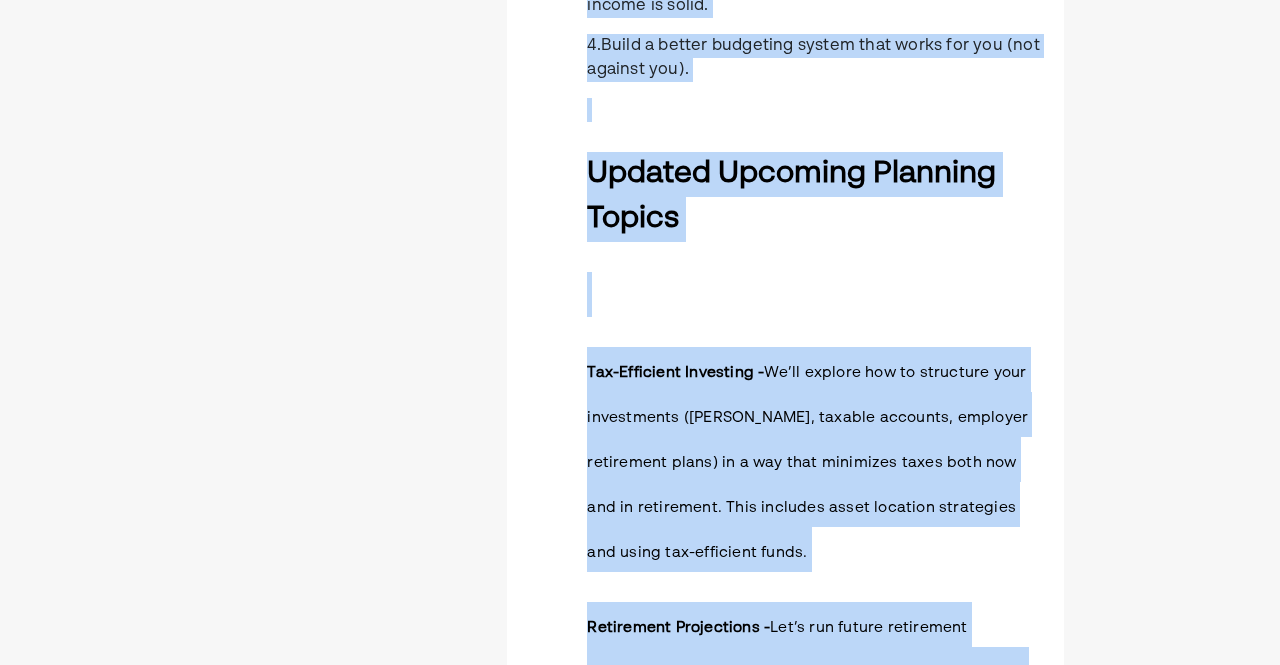 scroll, scrollTop: 0, scrollLeft: 0, axis: both 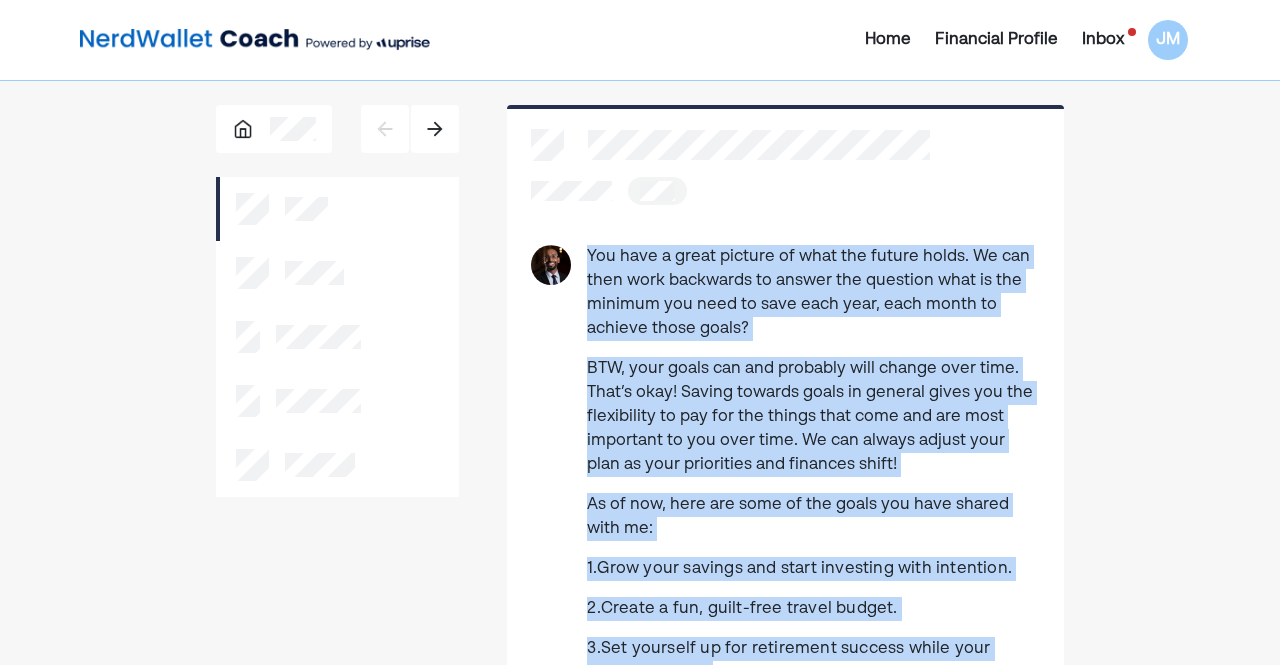 drag, startPoint x: 1008, startPoint y: 561, endPoint x: 586, endPoint y: 255, distance: 521.2677 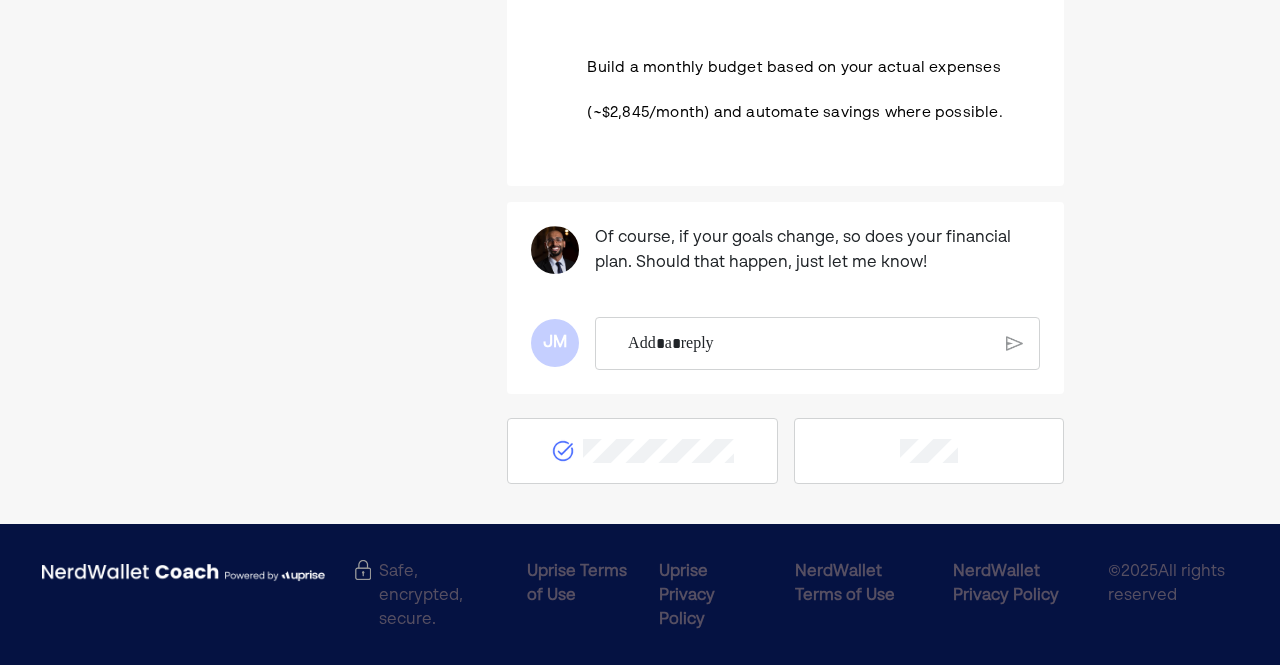 scroll, scrollTop: 2928, scrollLeft: 0, axis: vertical 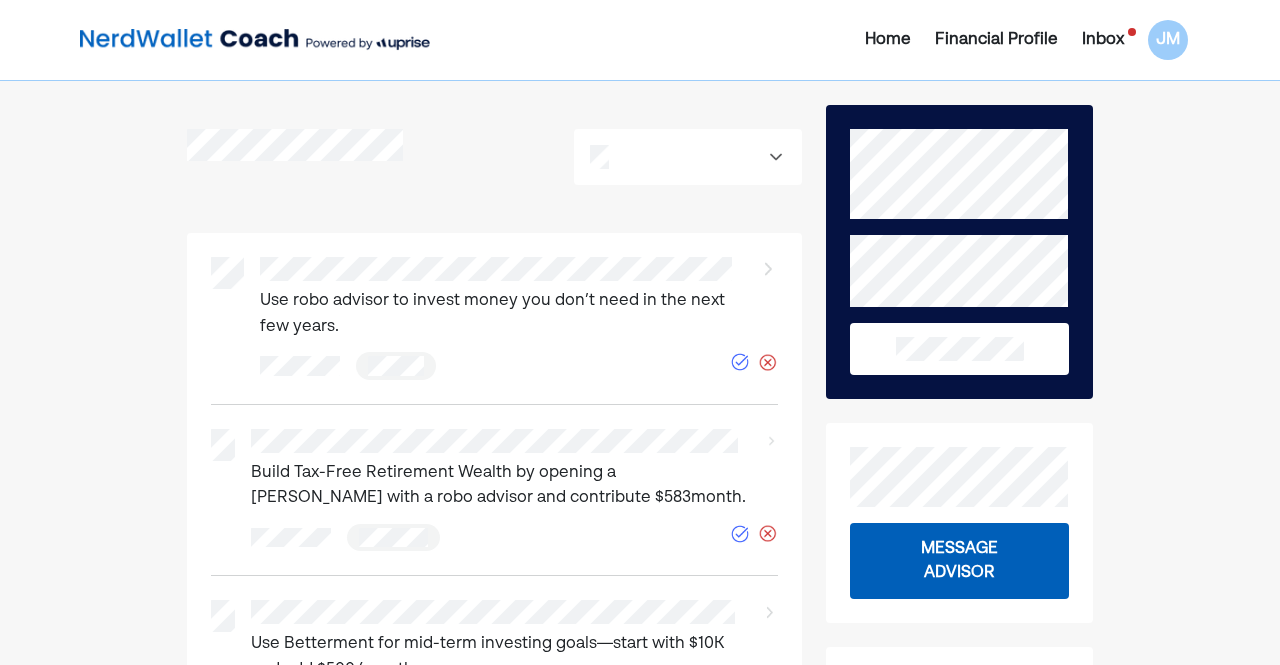 click at bounding box center [688, 157] 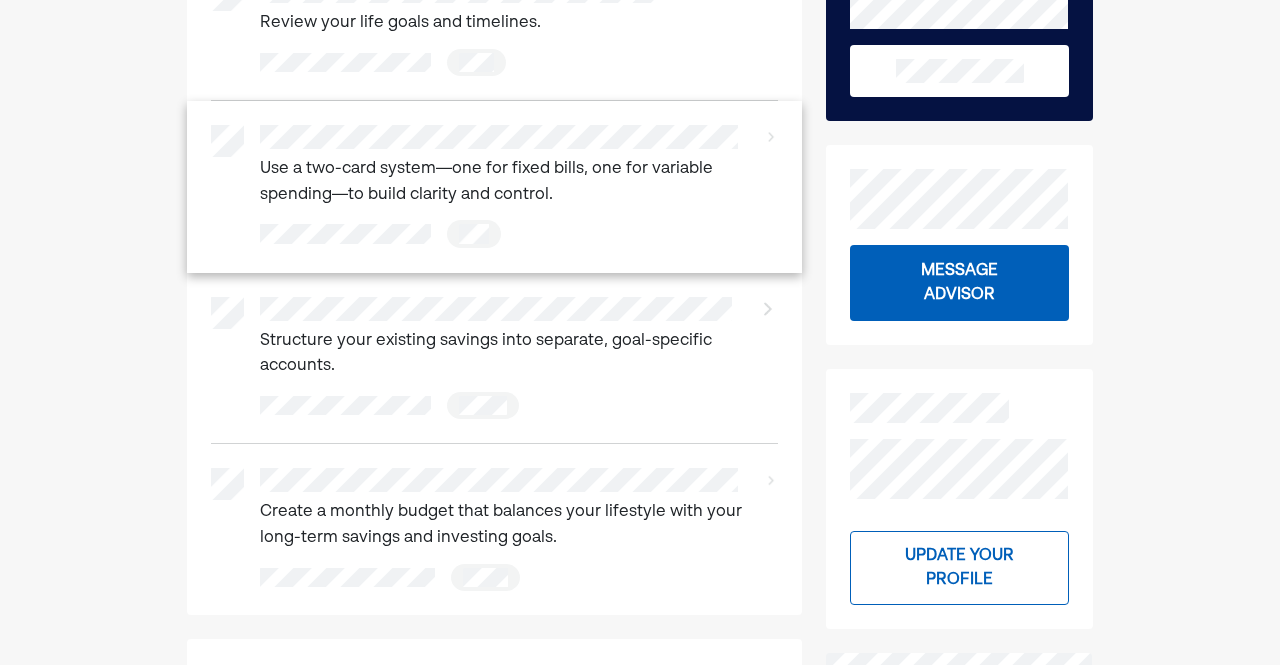 scroll, scrollTop: 0, scrollLeft: 0, axis: both 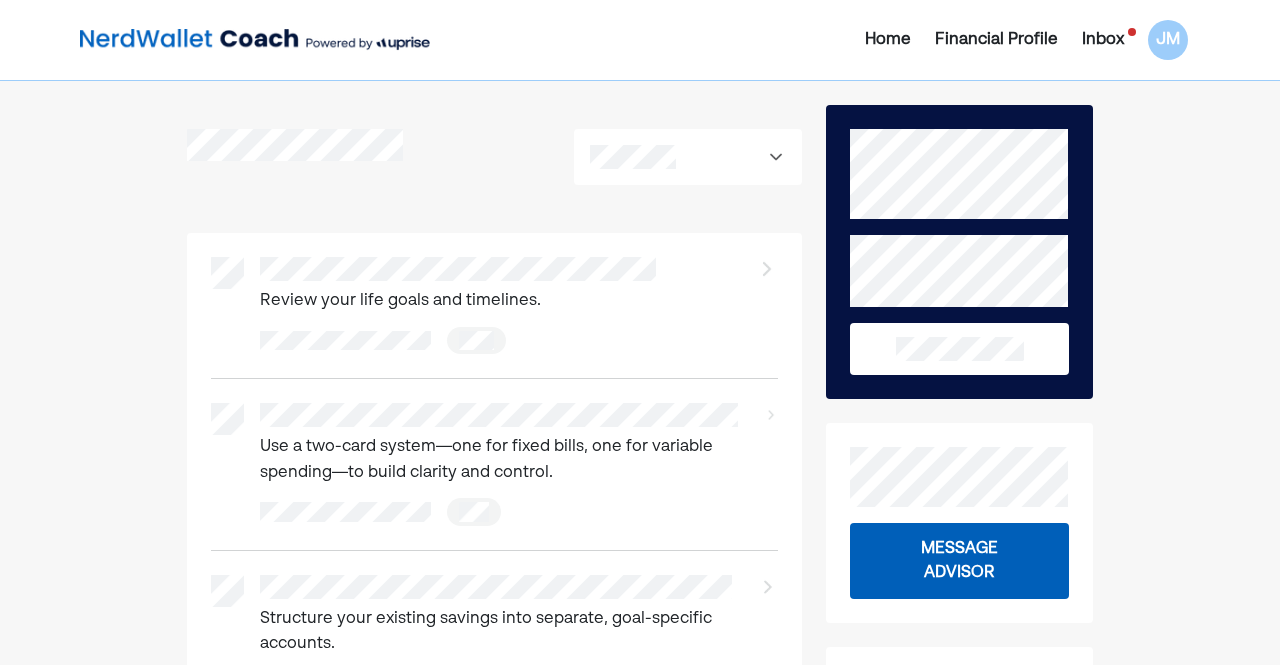 click at bounding box center (688, 157) 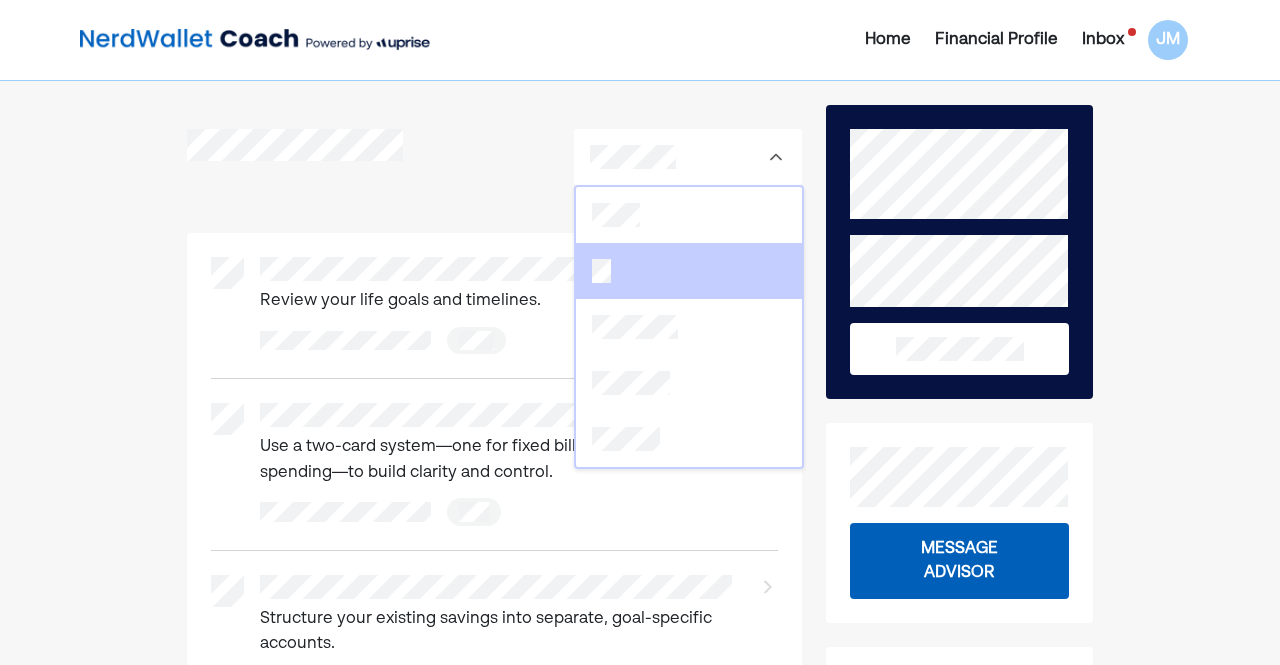 click at bounding box center (689, 271) 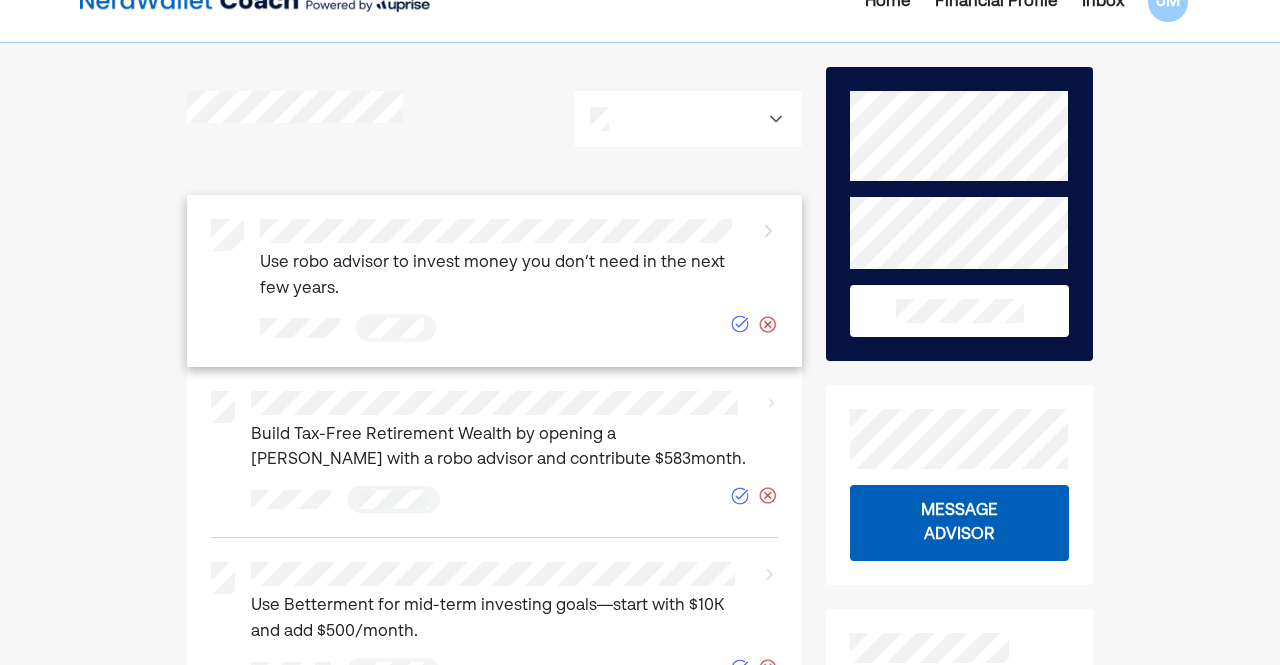scroll, scrollTop: 39, scrollLeft: 0, axis: vertical 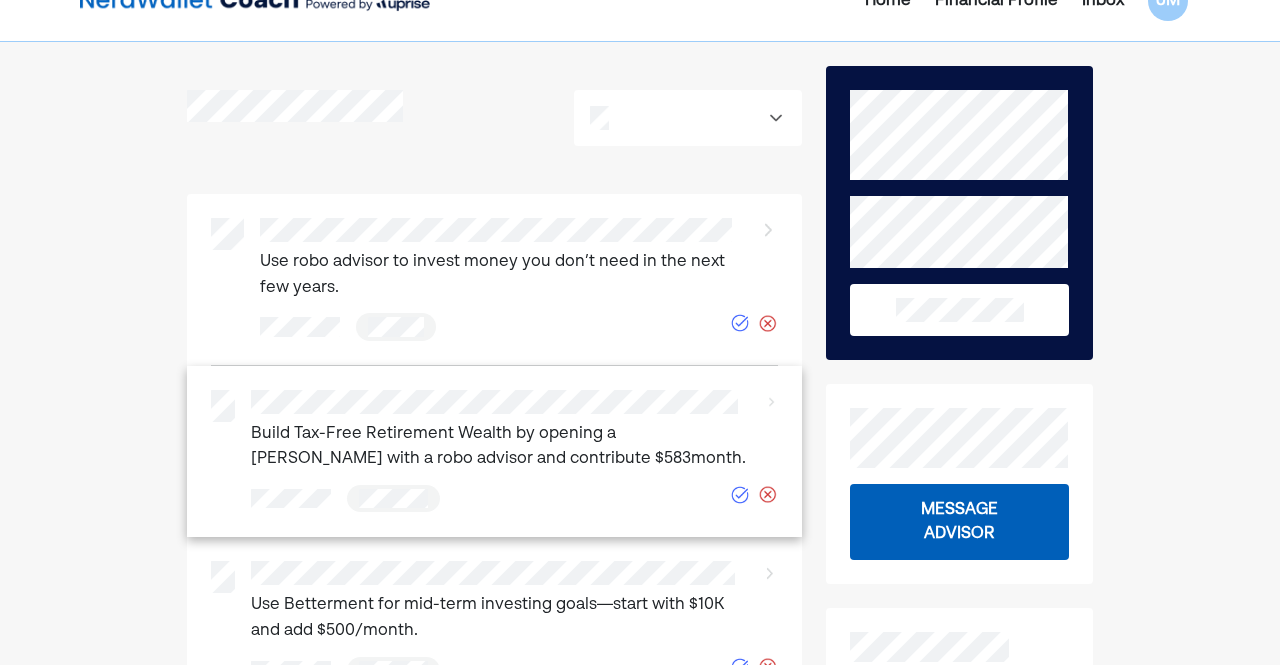 click on "Build Tax-Free Retirement Wealth by opening a [PERSON_NAME] with a robo advisor and contribute $583month." at bounding box center (500, 447) 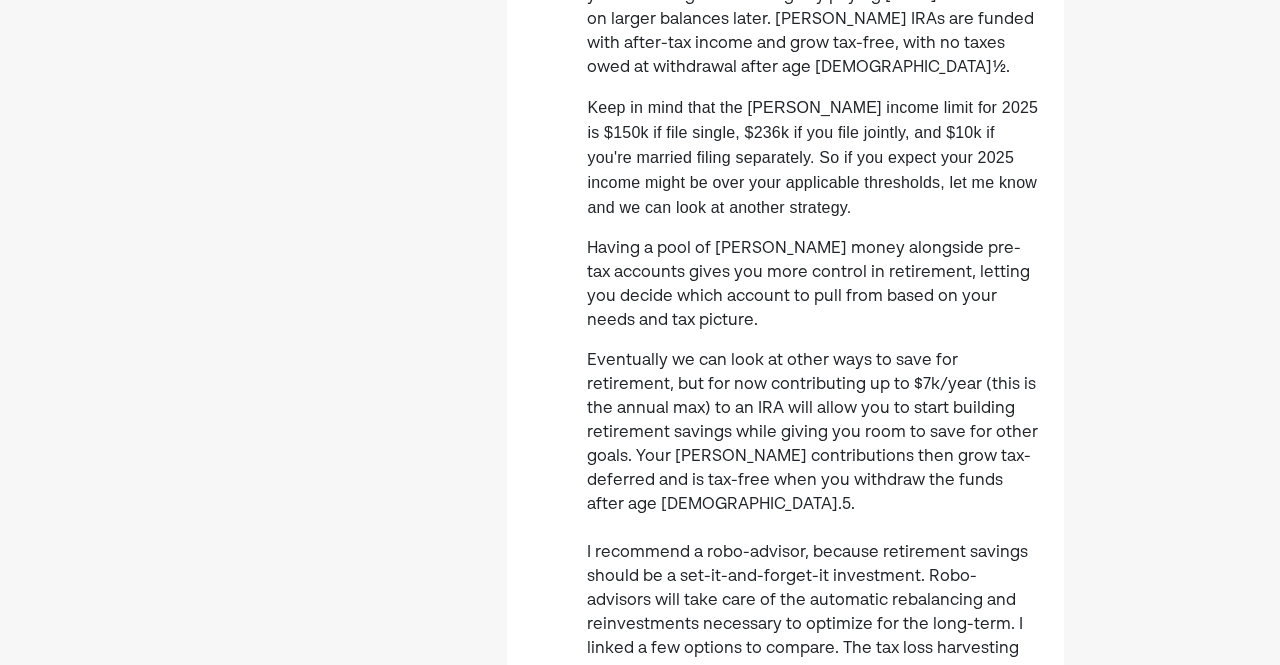 scroll, scrollTop: 686, scrollLeft: 0, axis: vertical 